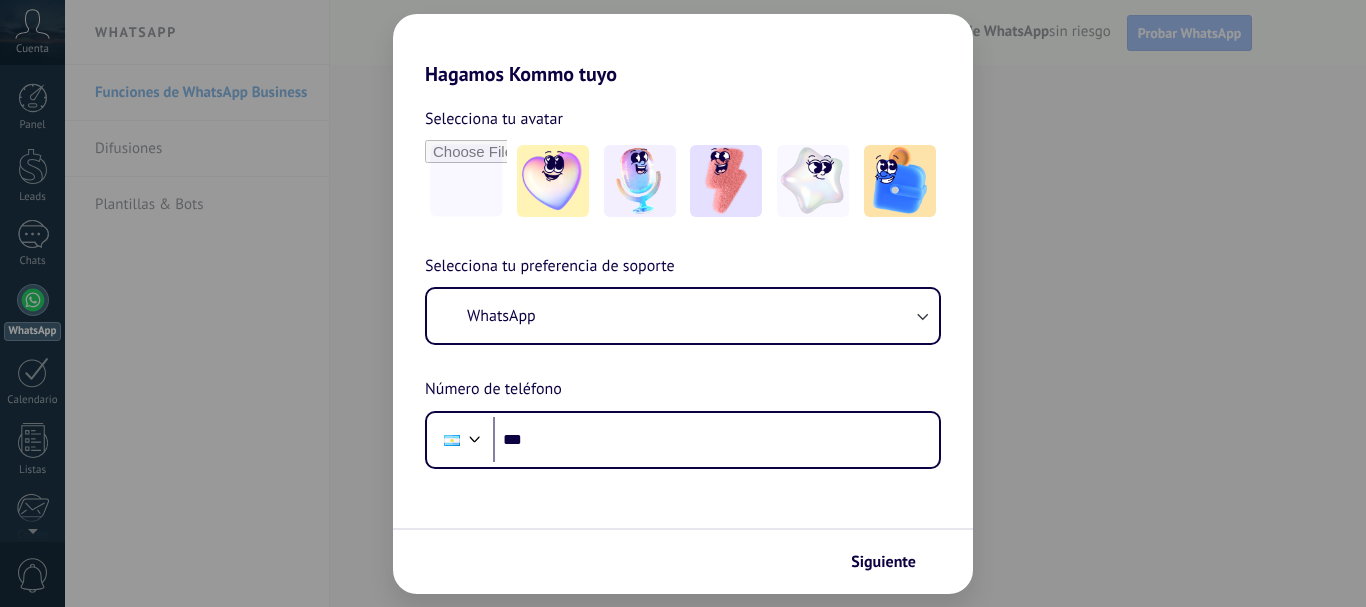 scroll, scrollTop: 0, scrollLeft: 0, axis: both 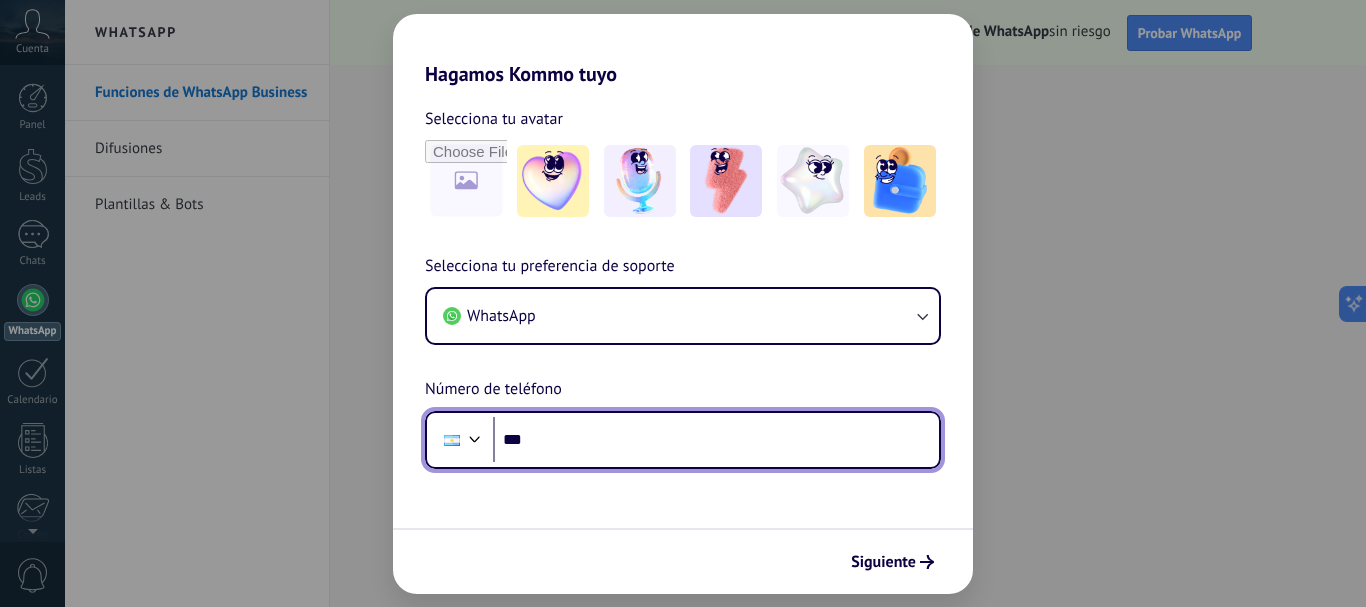 click on "***" at bounding box center [716, 440] 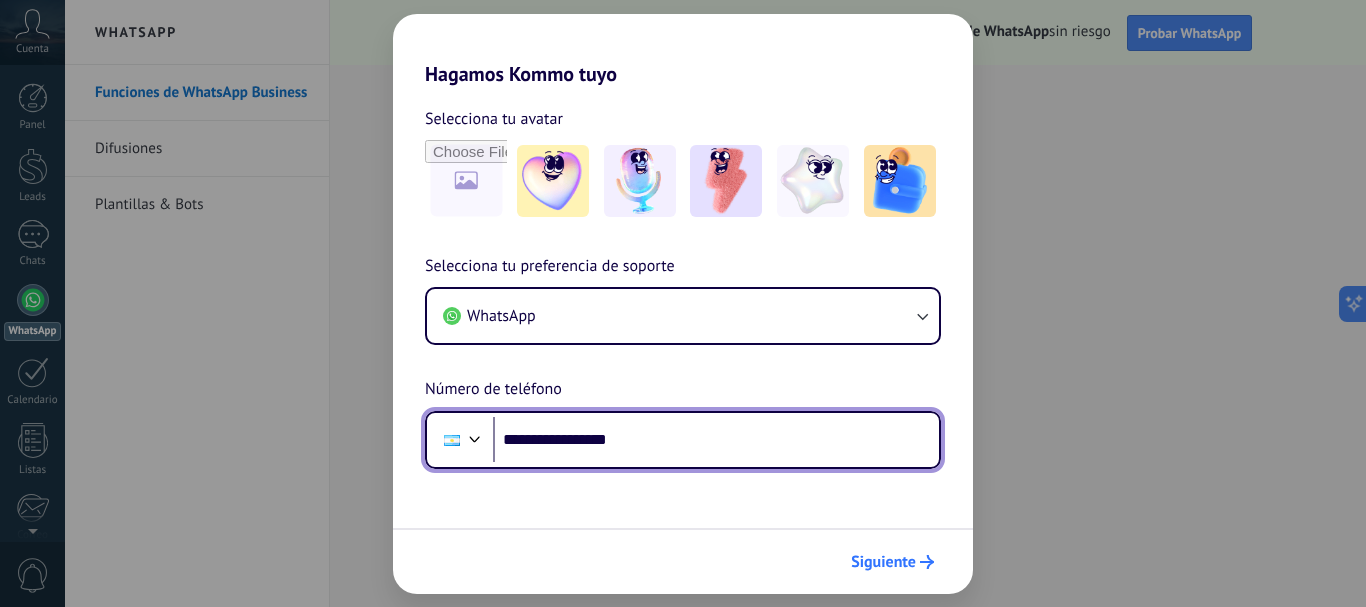 type on "**********" 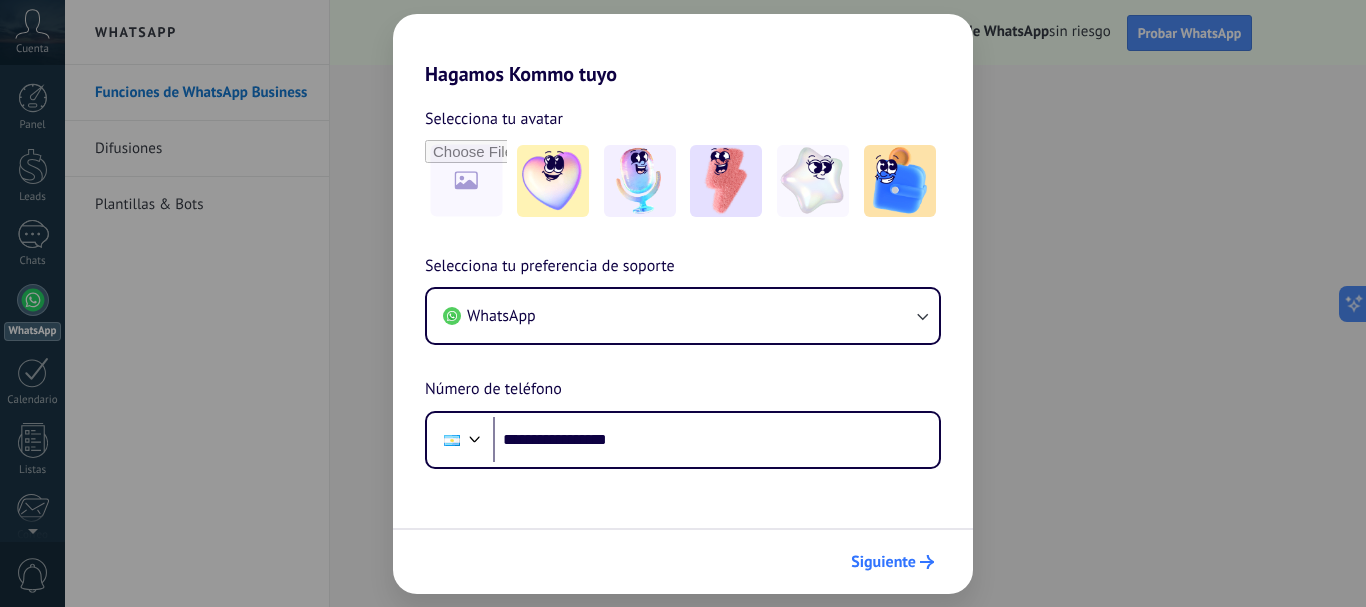 click on "Siguiente" at bounding box center (883, 562) 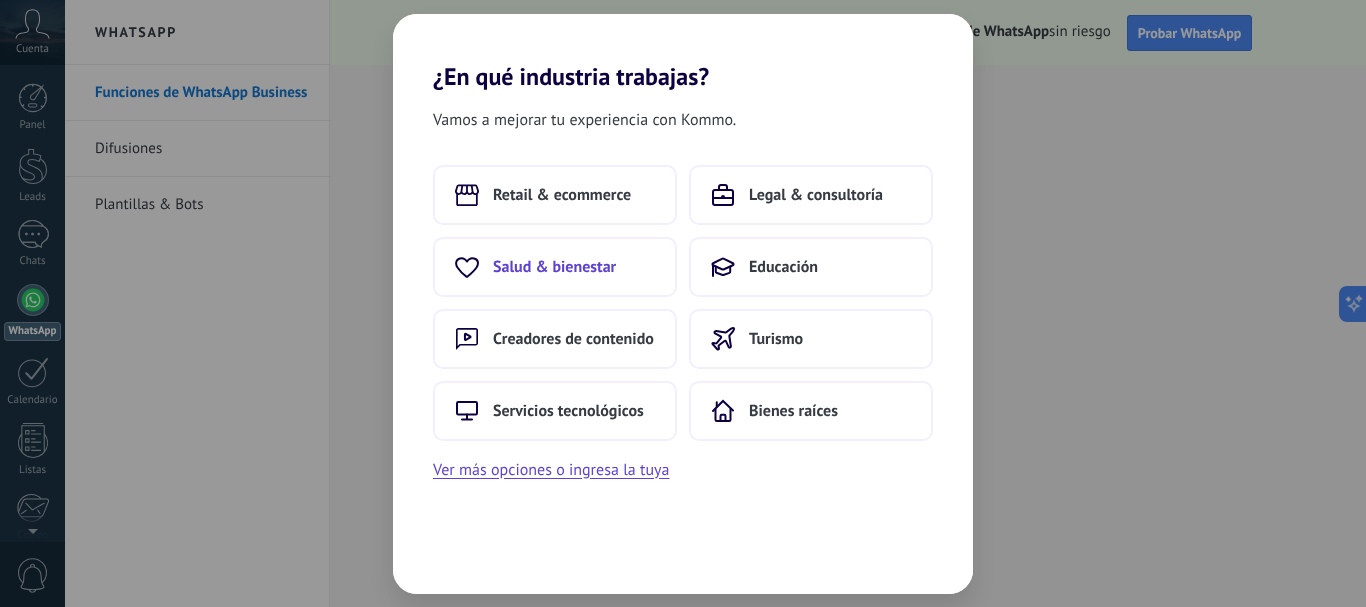 click on "Salud & bienestar" at bounding box center [562, 195] 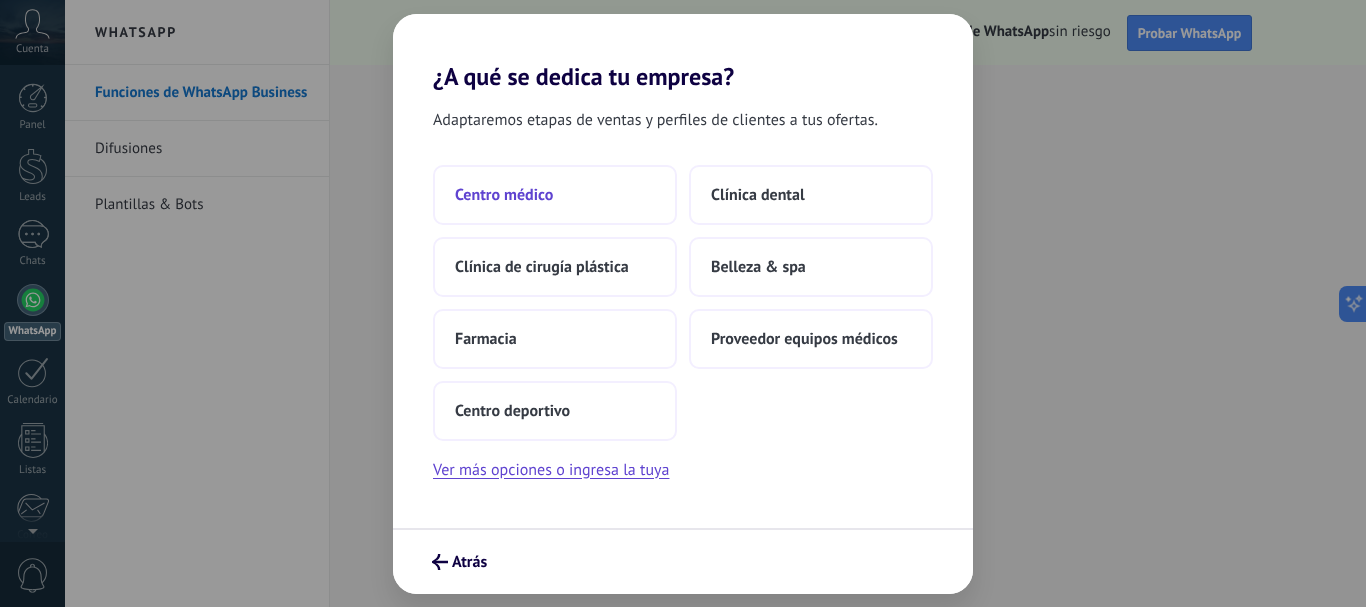 click on "Centro médico" at bounding box center [555, 195] 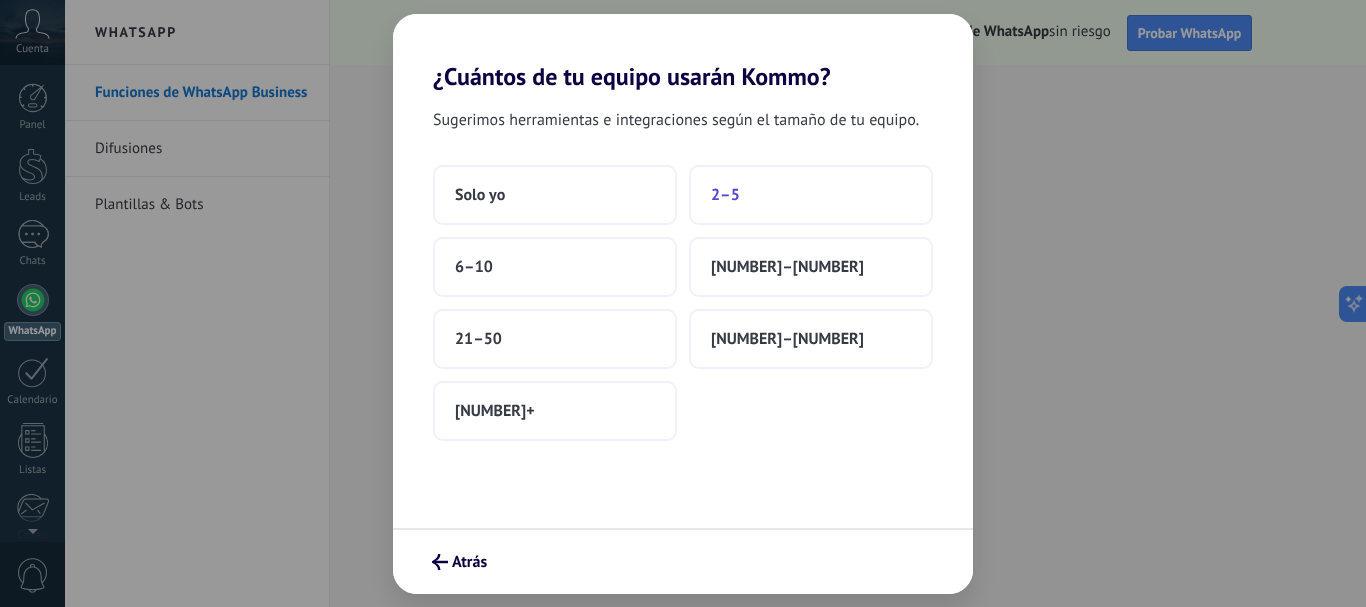 click on "2–5" at bounding box center [811, 195] 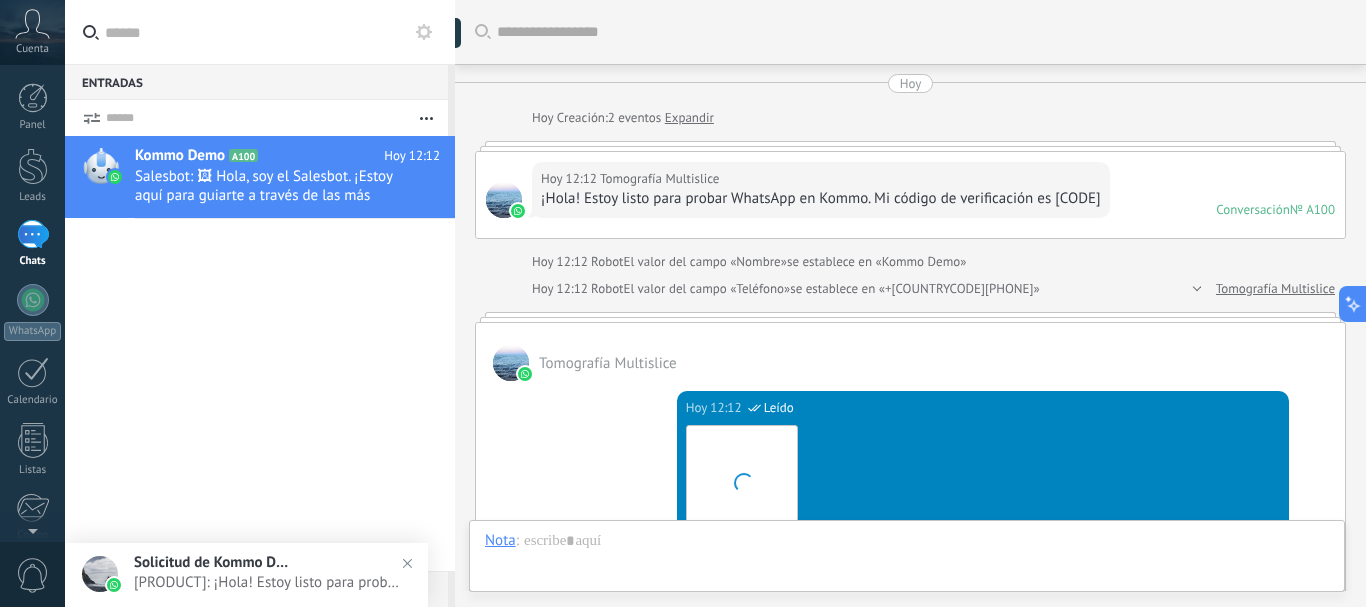 scroll, scrollTop: 738, scrollLeft: 0, axis: vertical 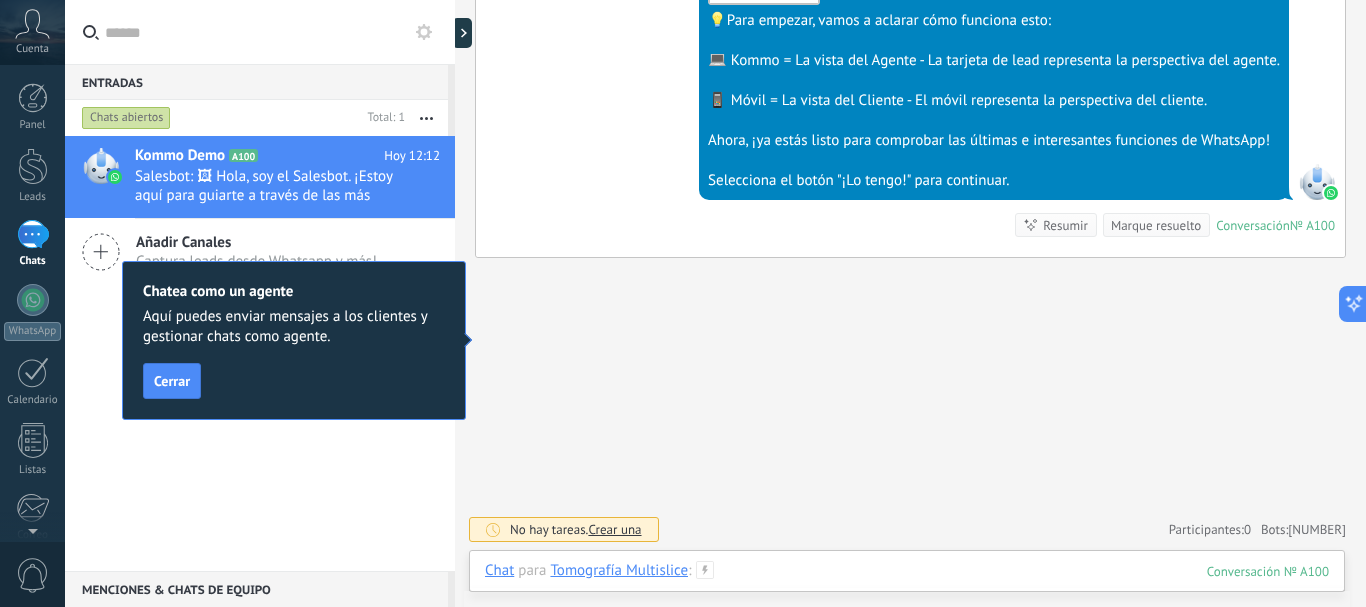 click at bounding box center (907, 591) 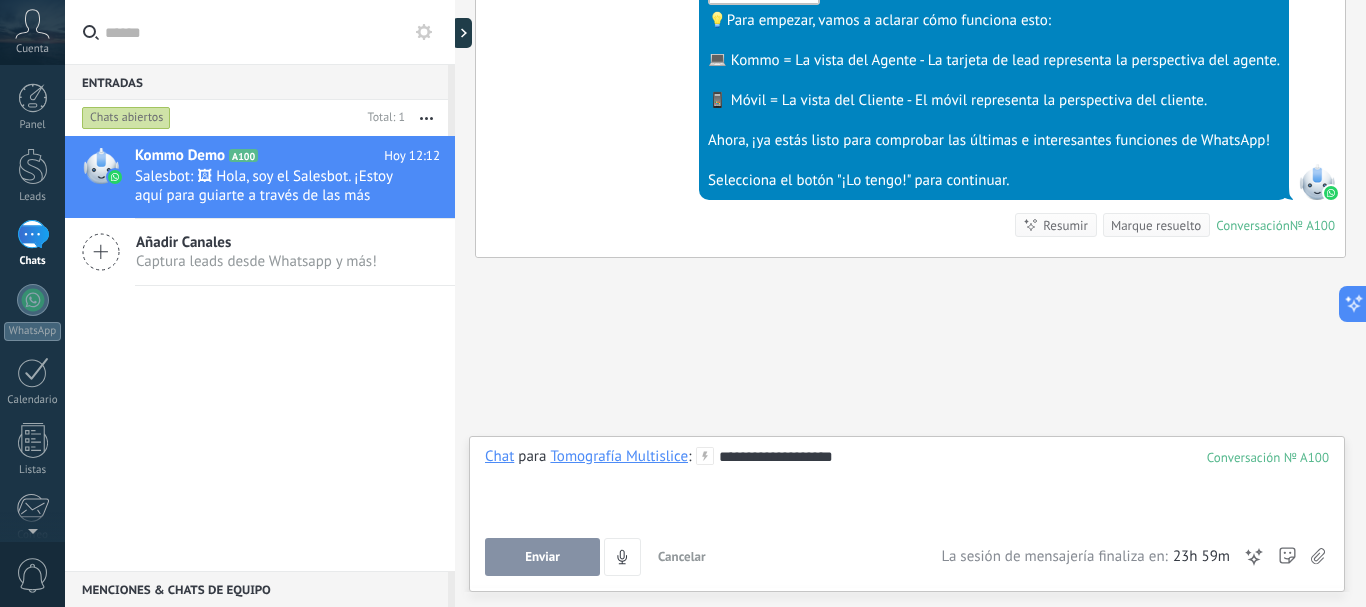 click on "Enviar" at bounding box center (542, 557) 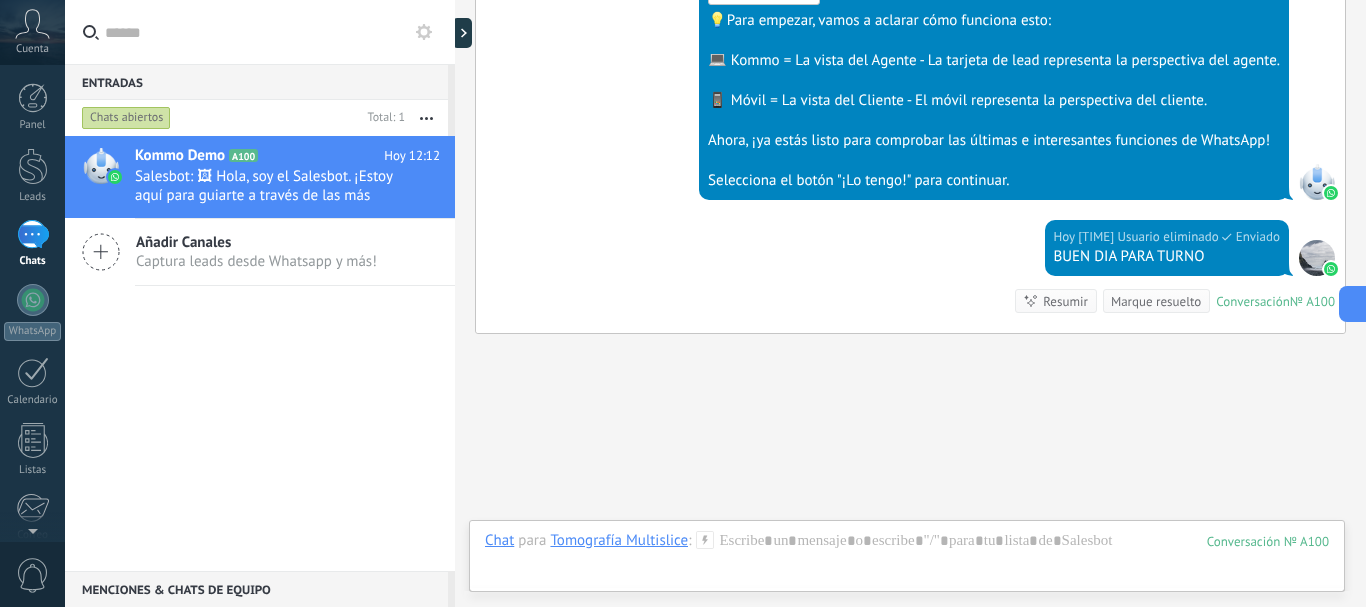 scroll, scrollTop: 814, scrollLeft: 0, axis: vertical 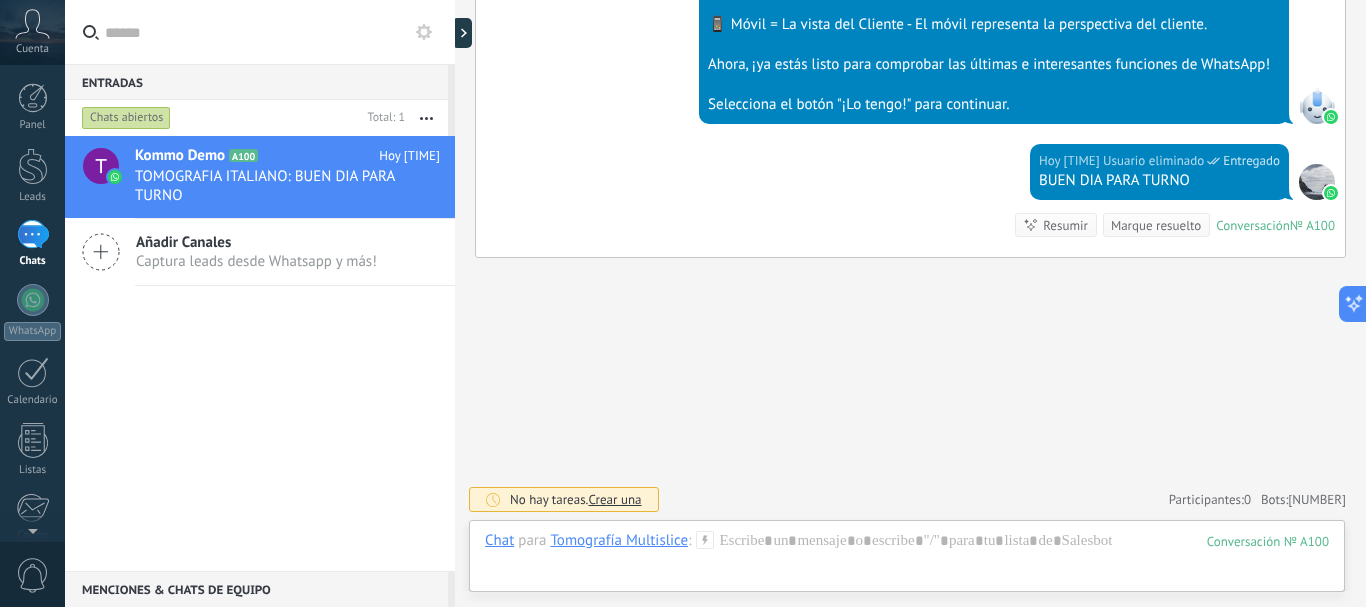 click on "Selecciona el botón "¡Lo tengo!" para continuar." at bounding box center [994, 105] 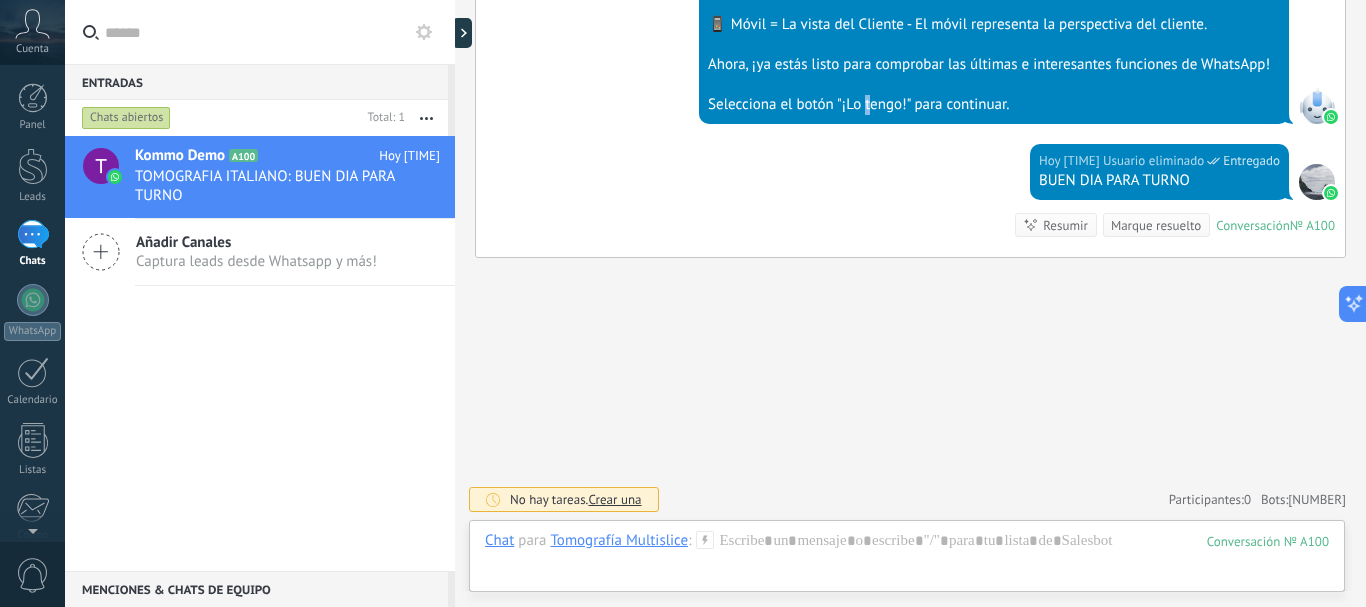 click on "Selecciona el botón "¡Lo tengo!" para continuar." at bounding box center [994, 105] 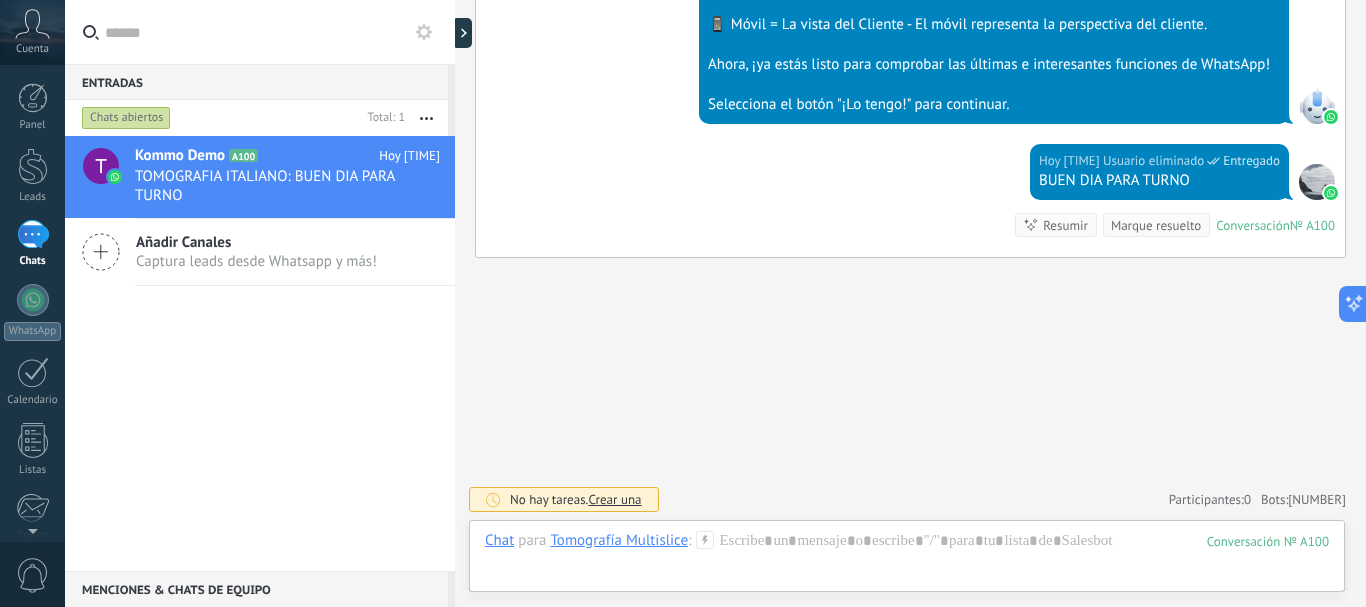 click on "Ahora, ¡ya estás listo para comprobar las últimas e interesantes funciones de WhatsApp!" at bounding box center [994, 65] 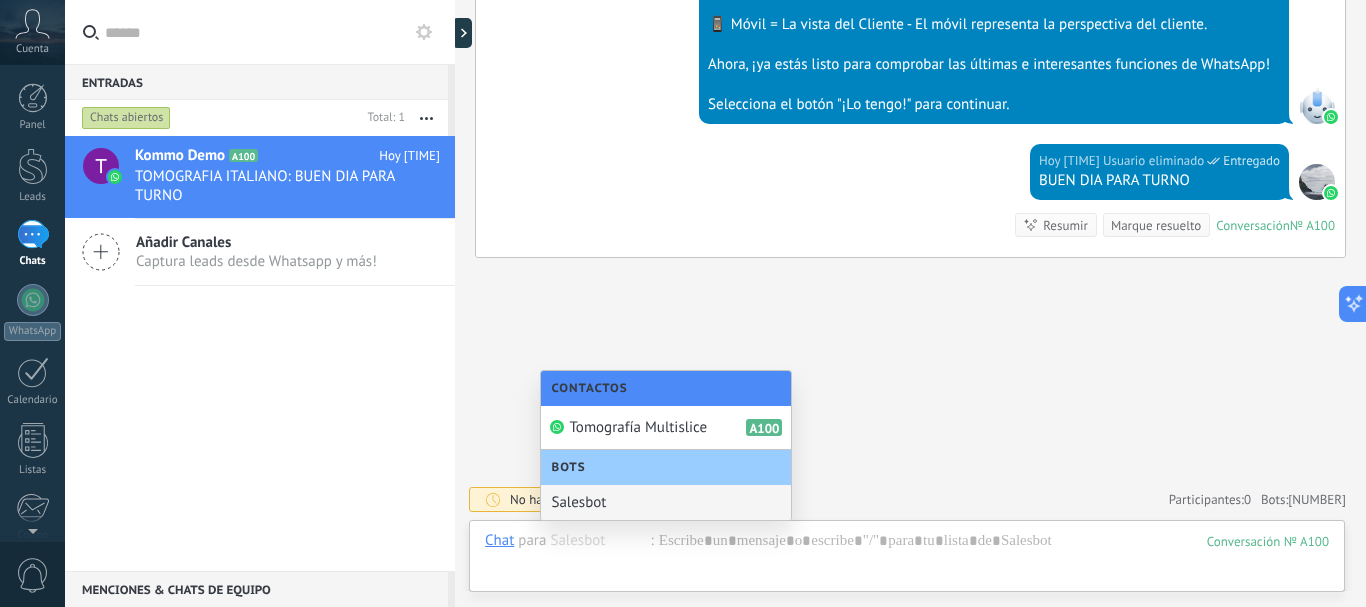 click on "Bots" at bounding box center (666, 467) 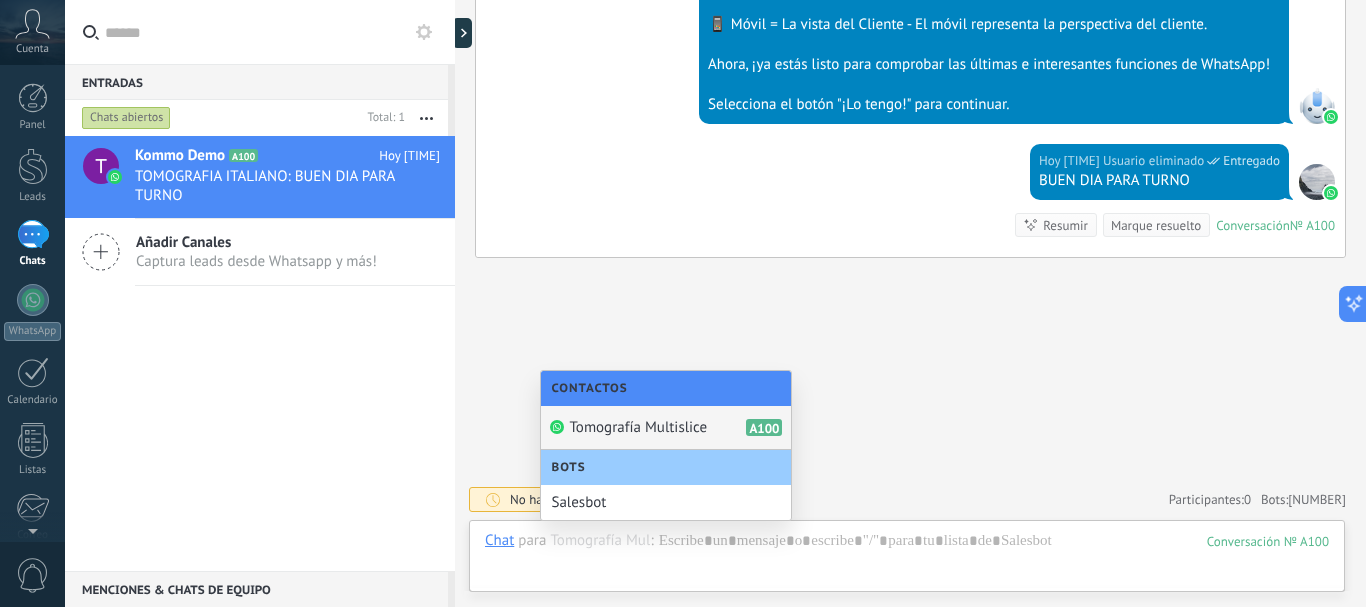 click on "Tomografía Multislice" at bounding box center (638, 427) 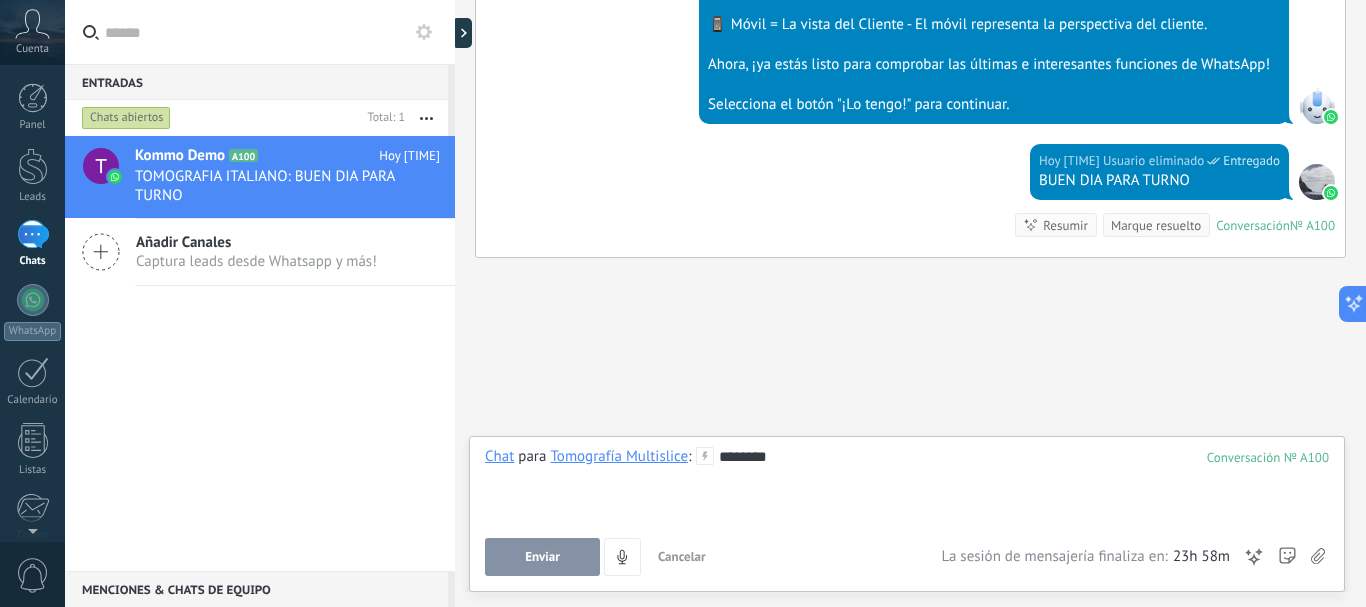 click on "Enviar" at bounding box center [542, 557] 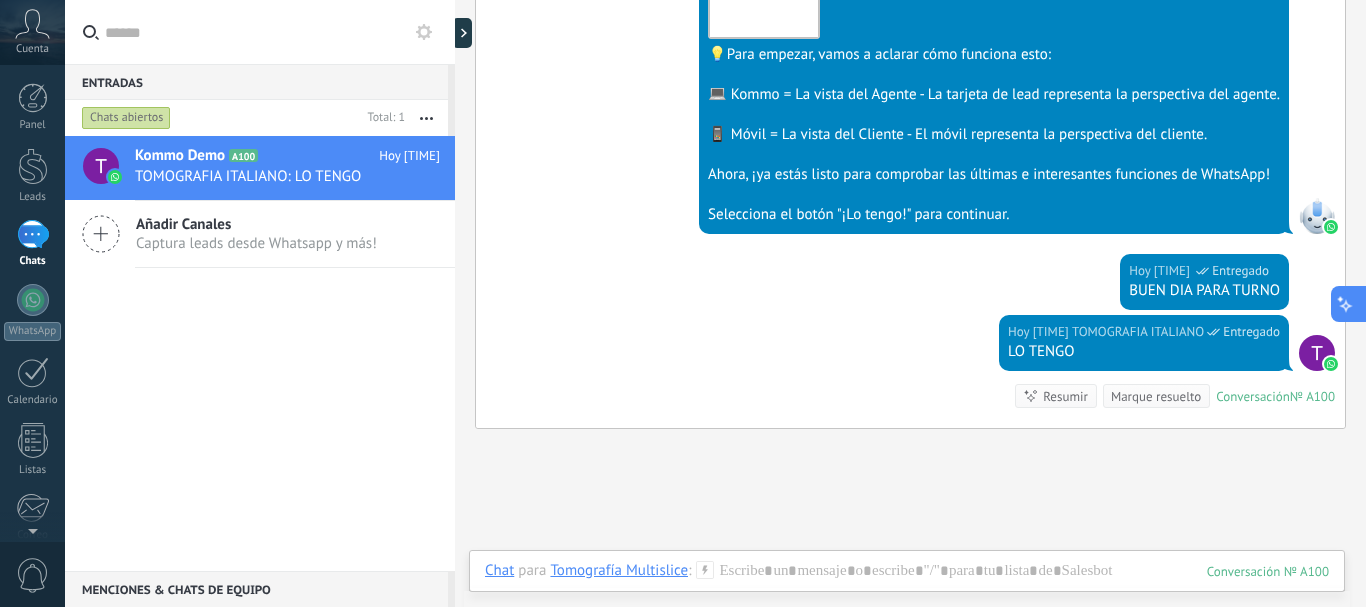 scroll, scrollTop: 675, scrollLeft: 0, axis: vertical 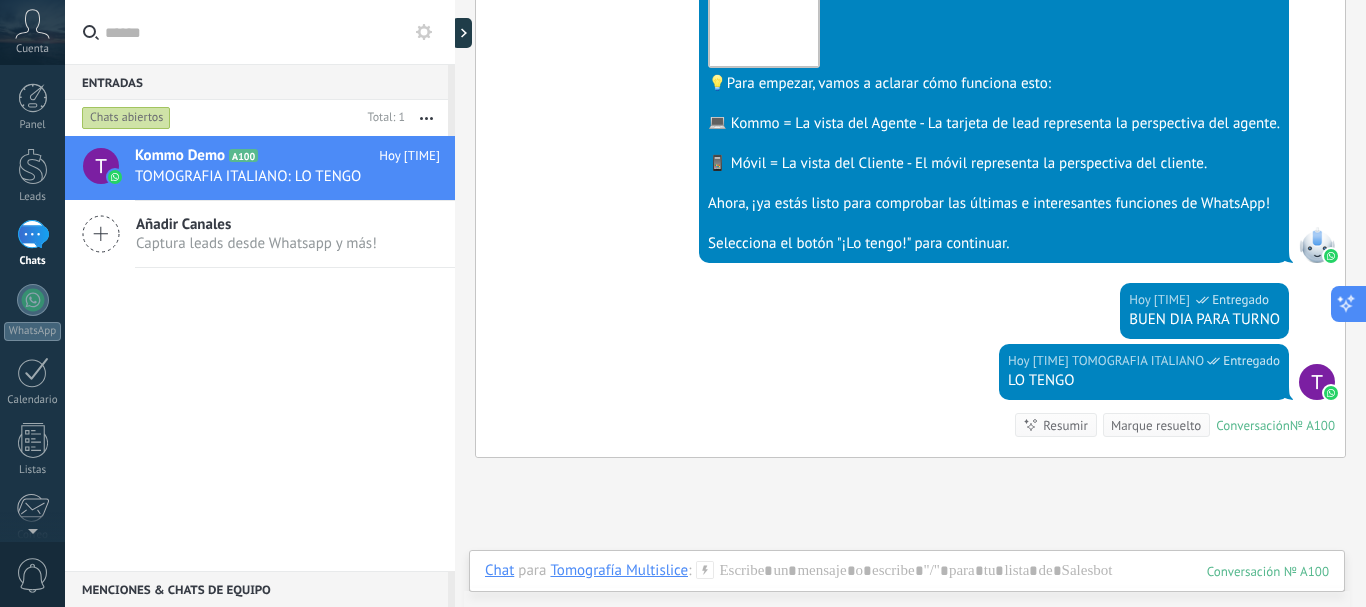 click at bounding box center [1346, 303] 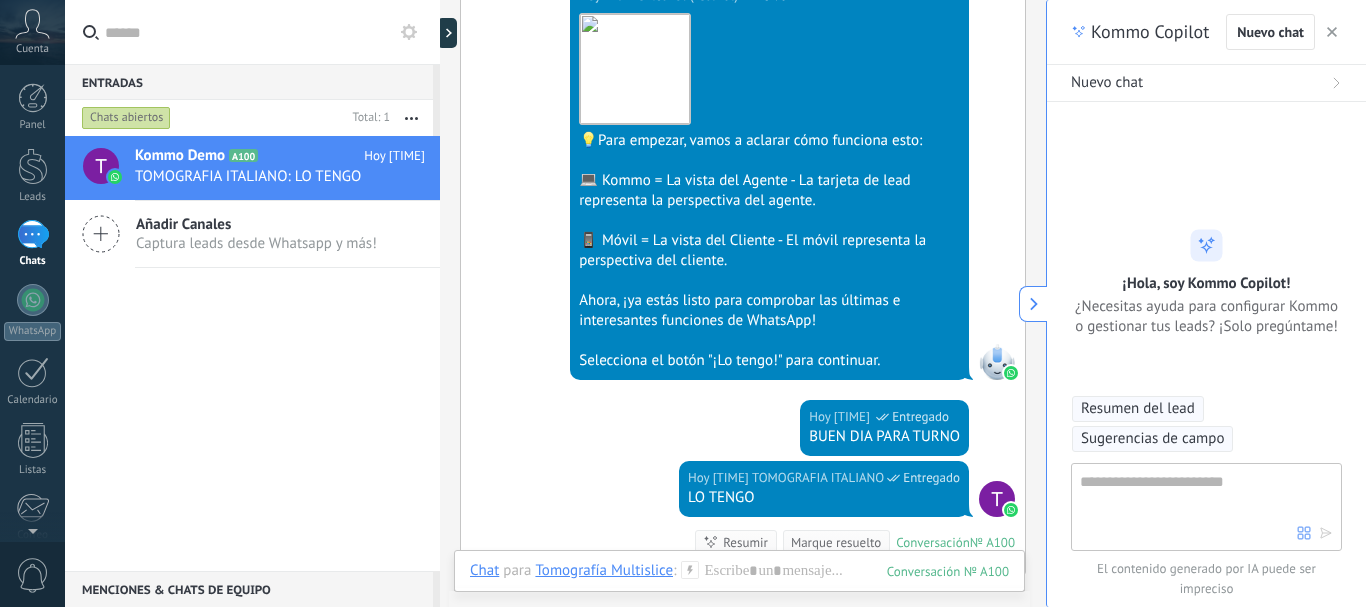 scroll, scrollTop: 60, scrollLeft: 0, axis: vertical 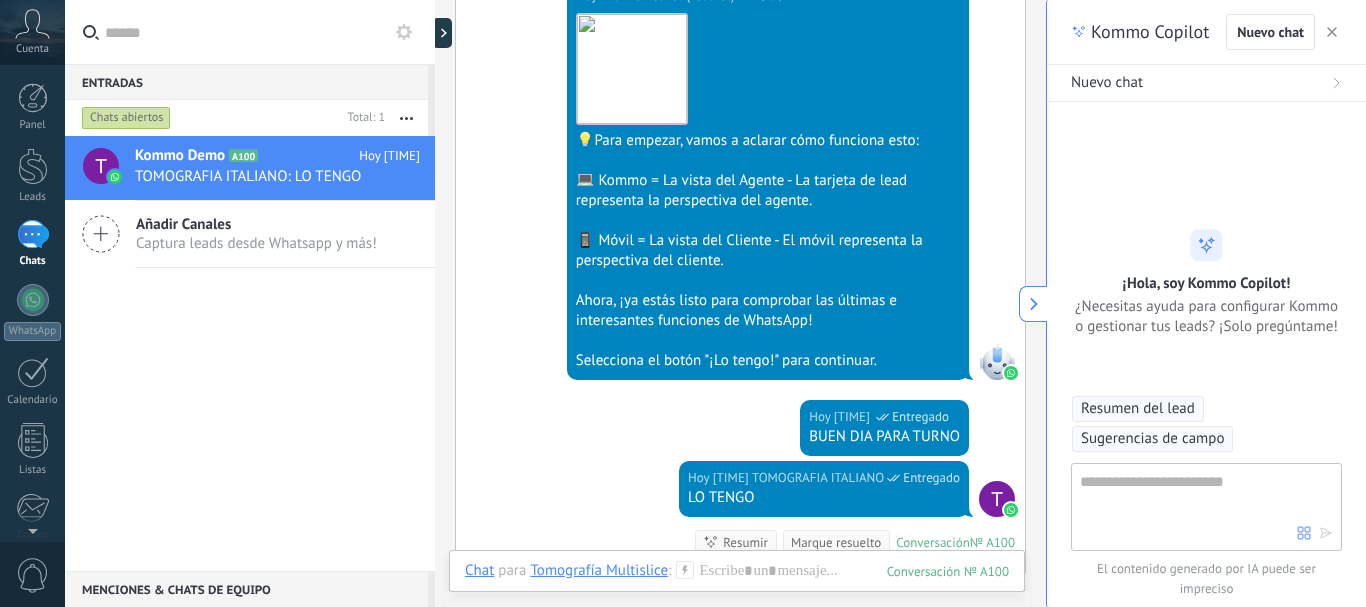 click at bounding box center [1033, 304] 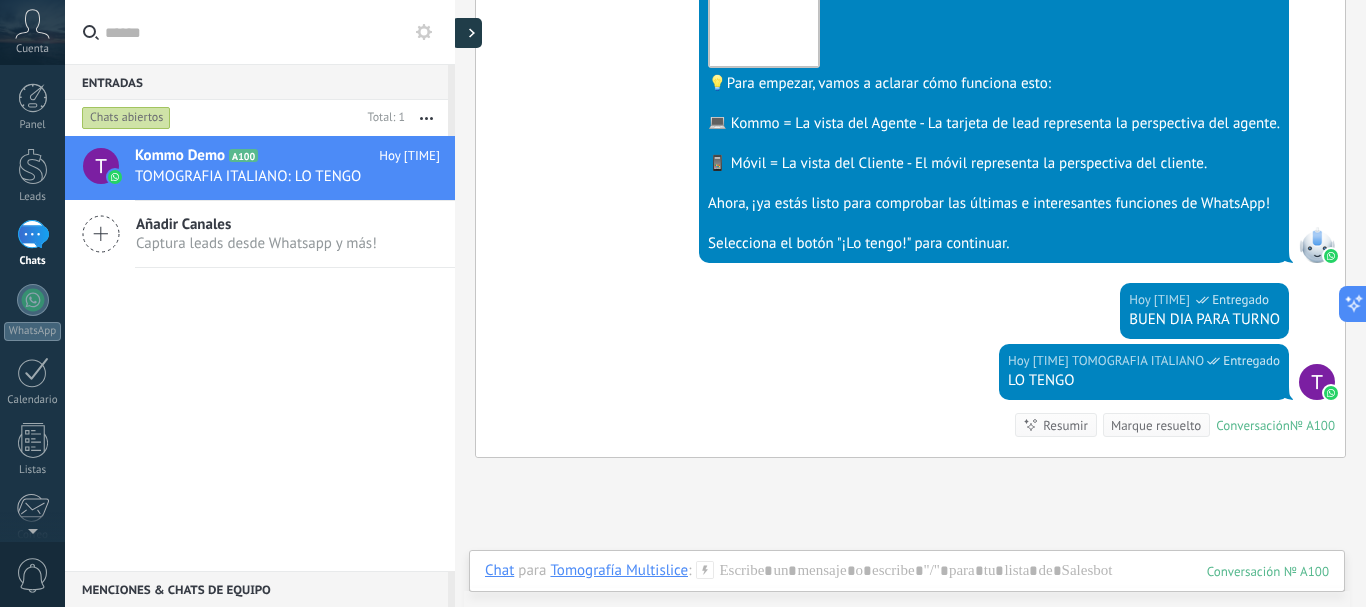 click at bounding box center [472, 33] 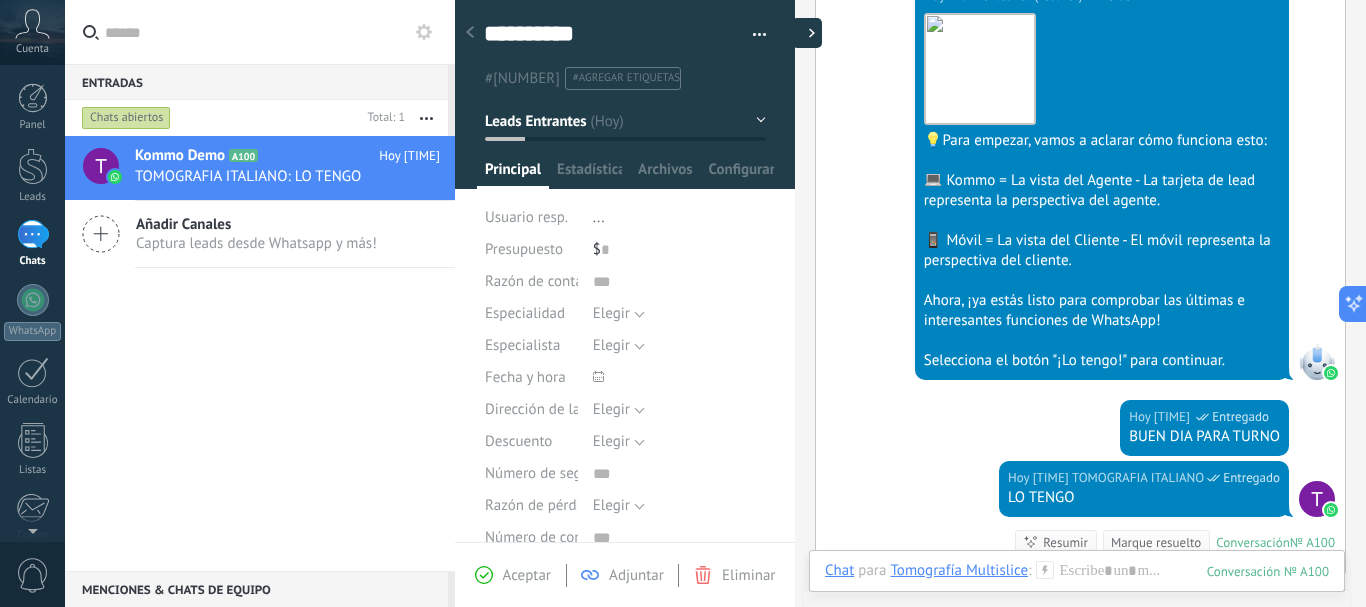 scroll, scrollTop: 30, scrollLeft: 0, axis: vertical 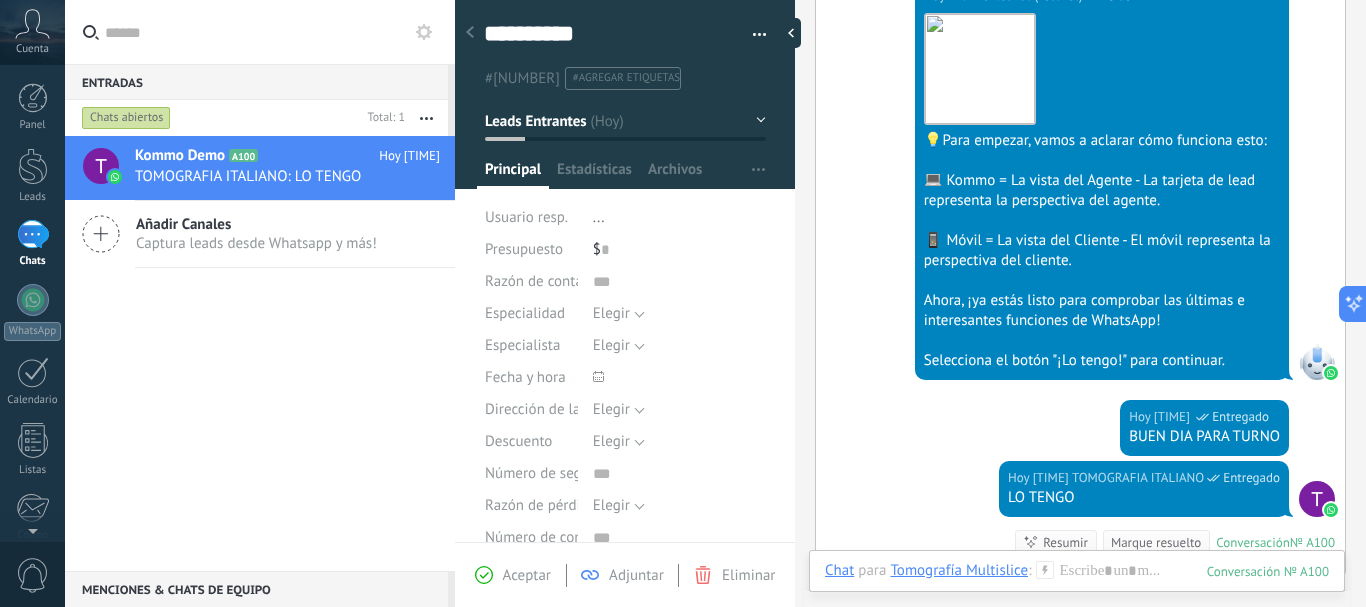 click on "Aceptar" at bounding box center (527, 575) 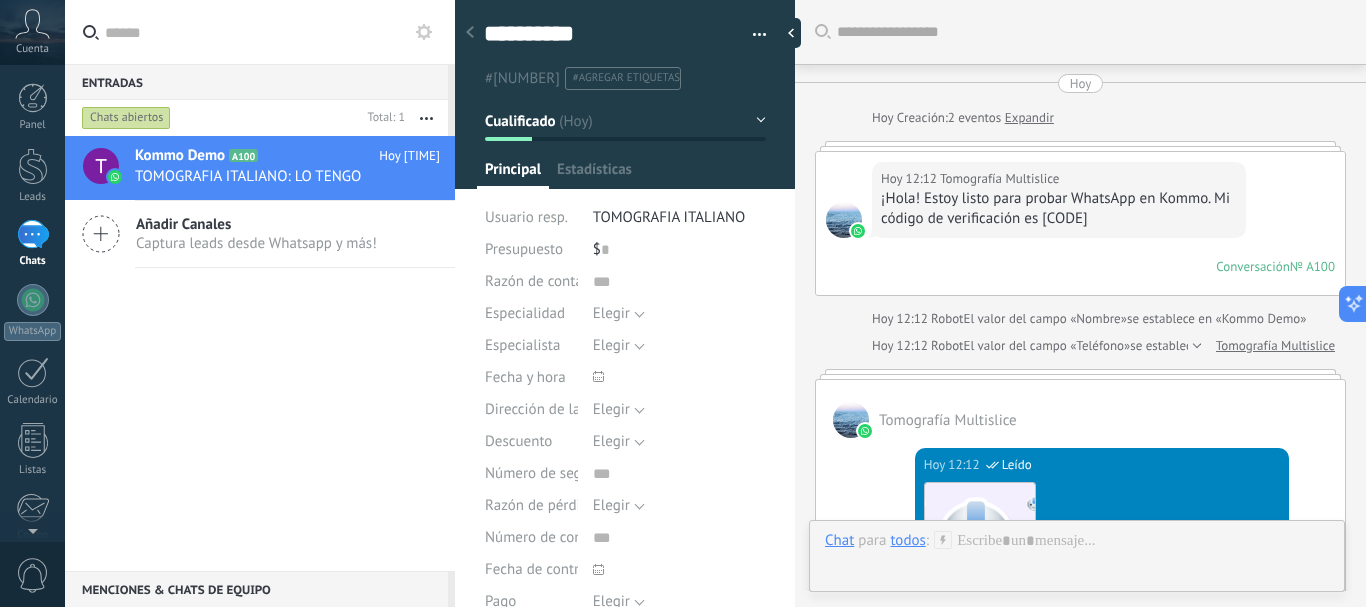 scroll, scrollTop: 30, scrollLeft: 0, axis: vertical 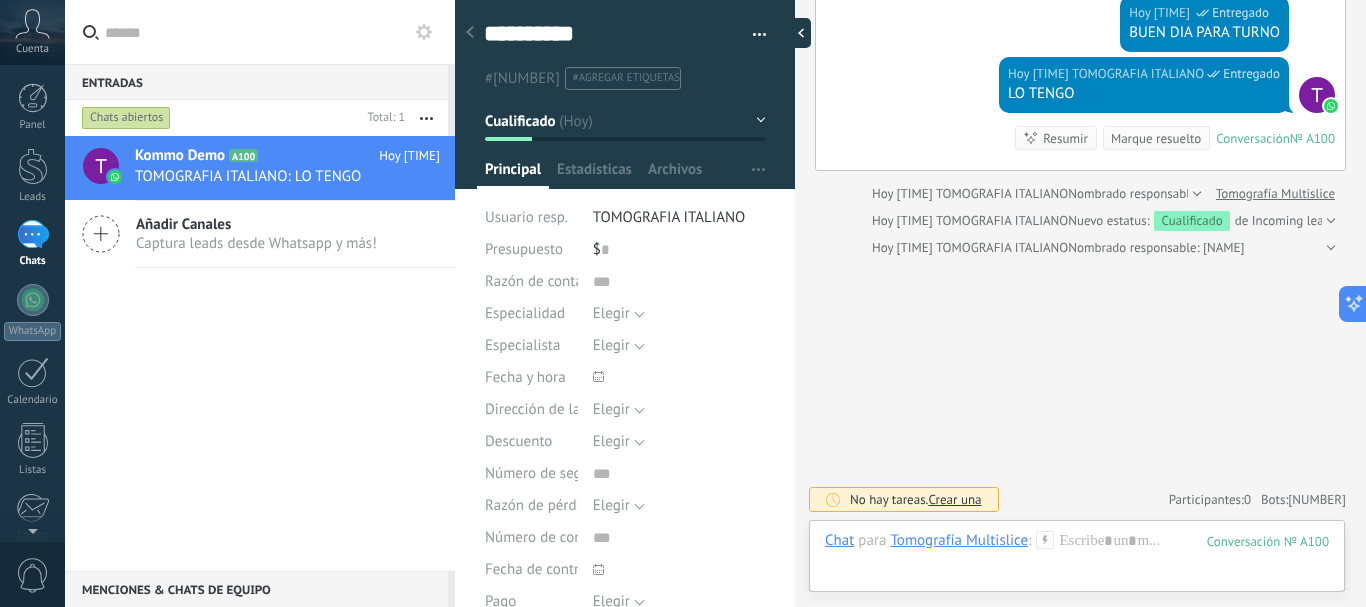 click at bounding box center (796, 33) 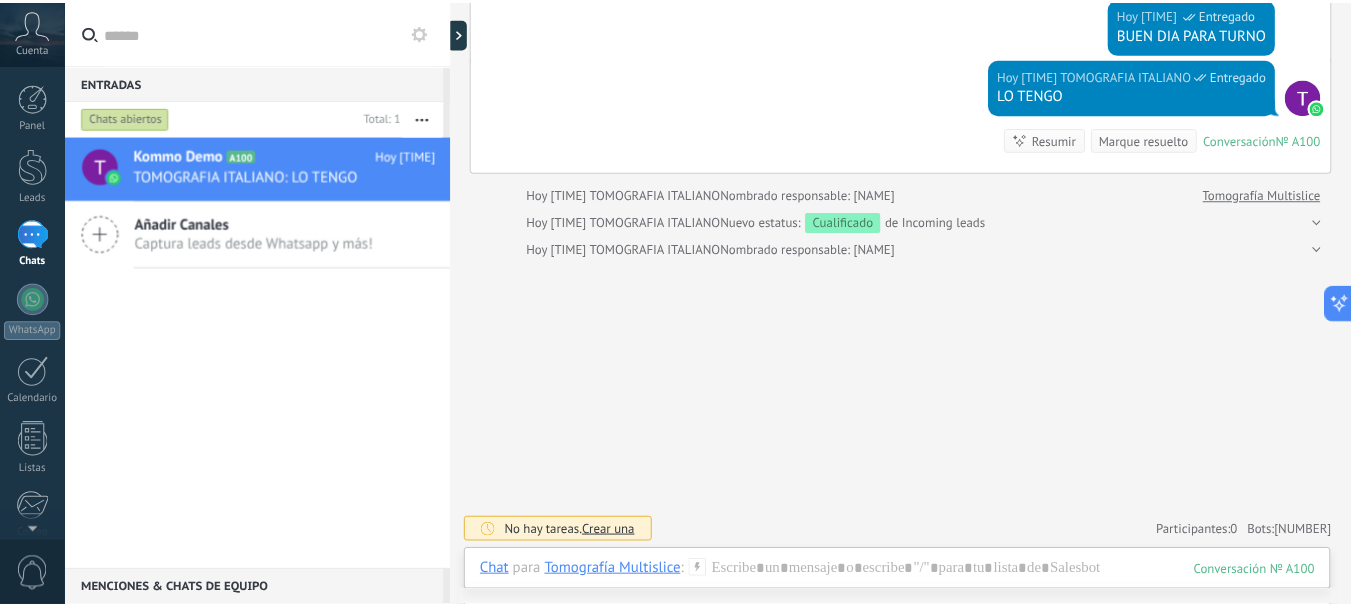 scroll, scrollTop: 962, scrollLeft: 0, axis: vertical 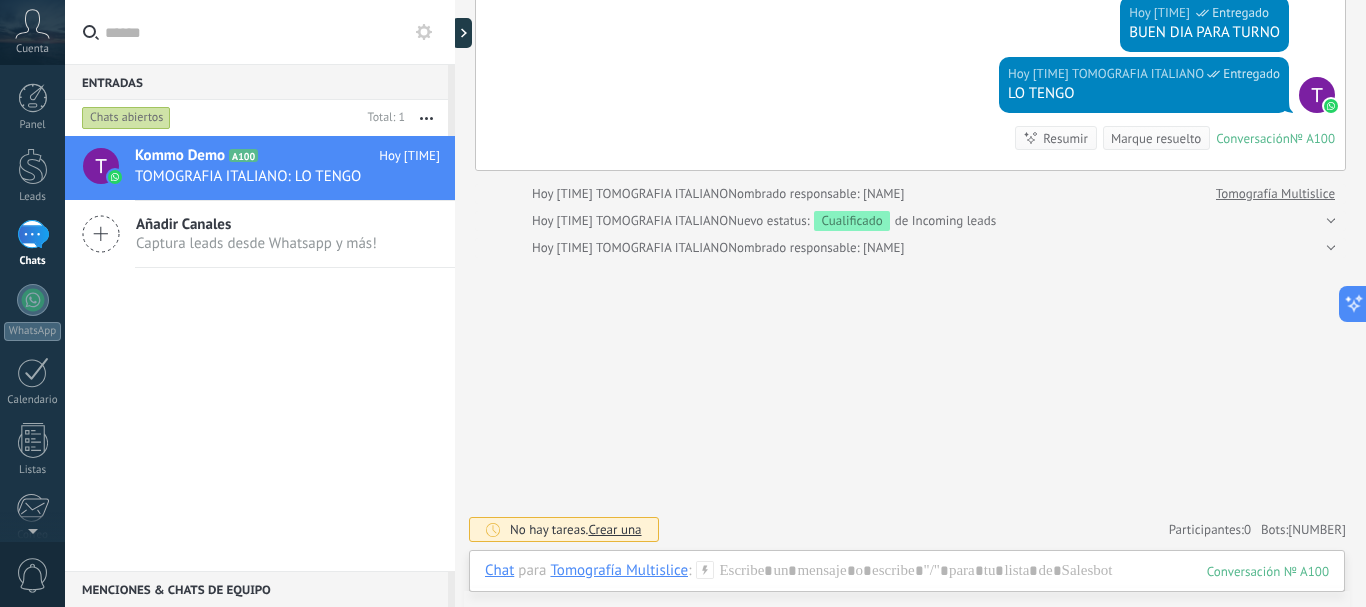 click on "[NUMBER]" at bounding box center (33, 234) 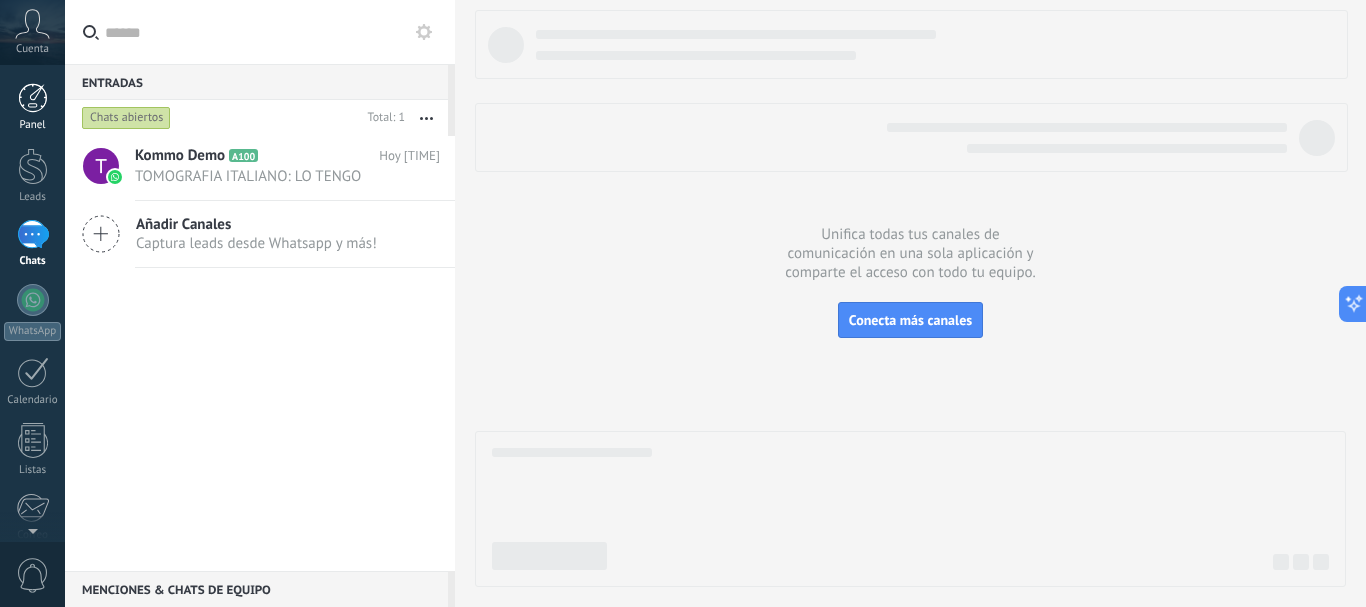 click at bounding box center [33, 98] 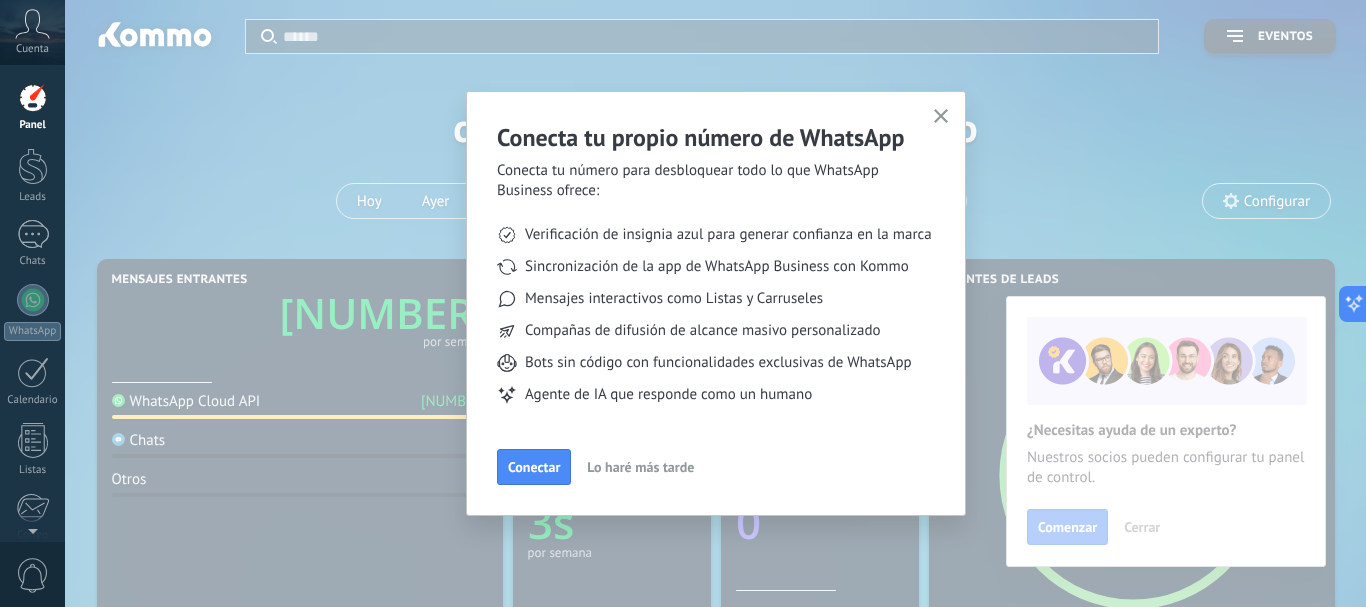 click at bounding box center [941, 117] 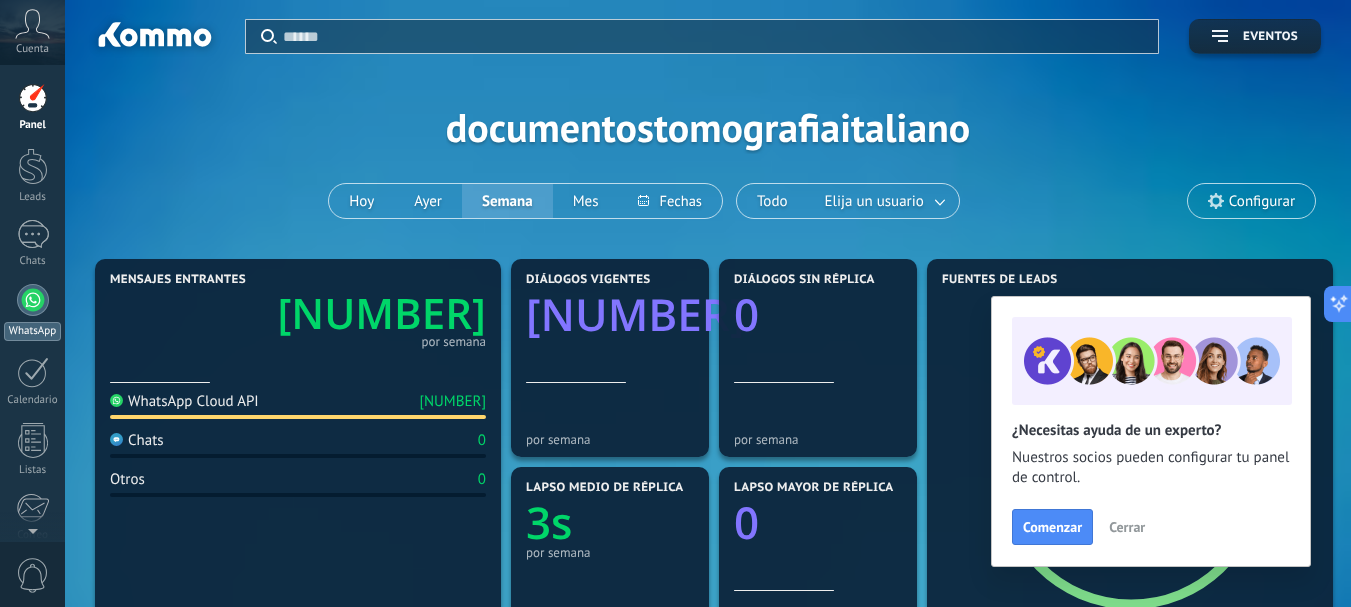 click at bounding box center [33, 300] 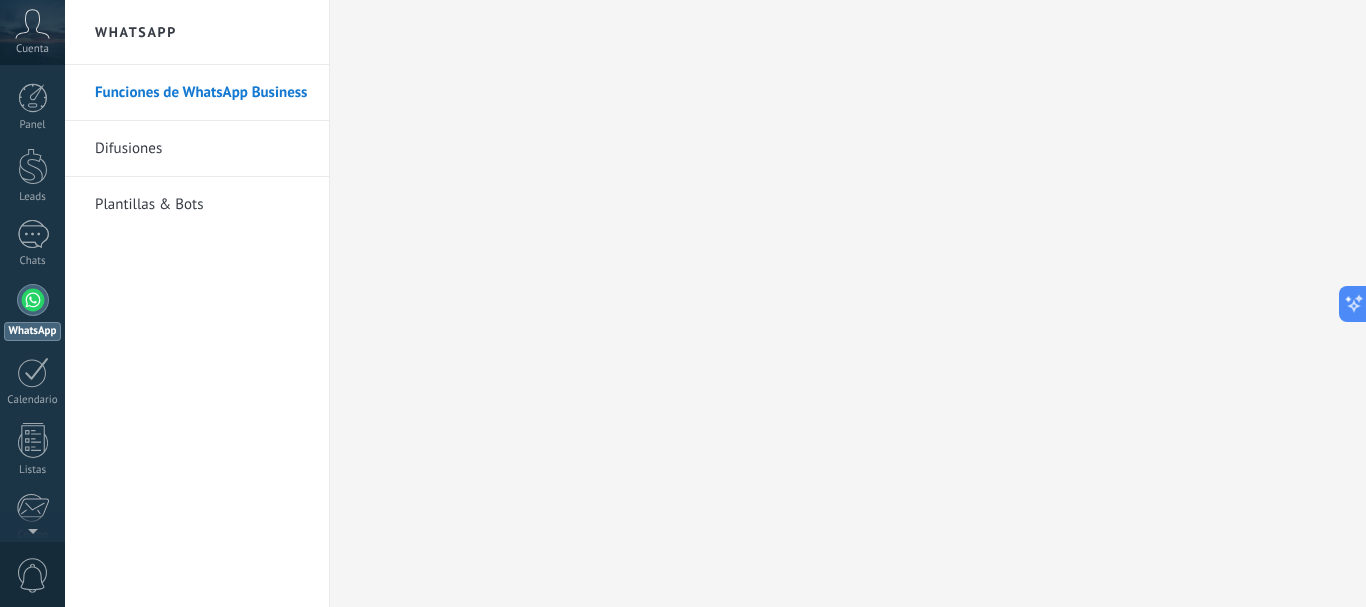 click at bounding box center (32, 24) 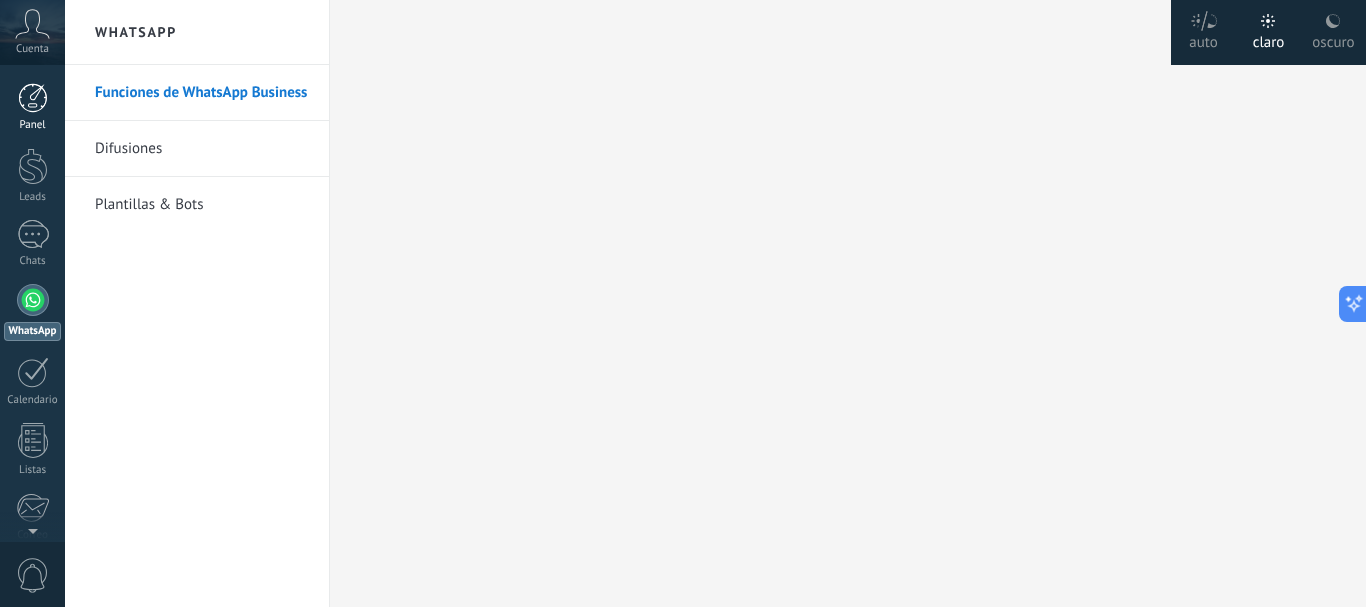 click at bounding box center [33, 98] 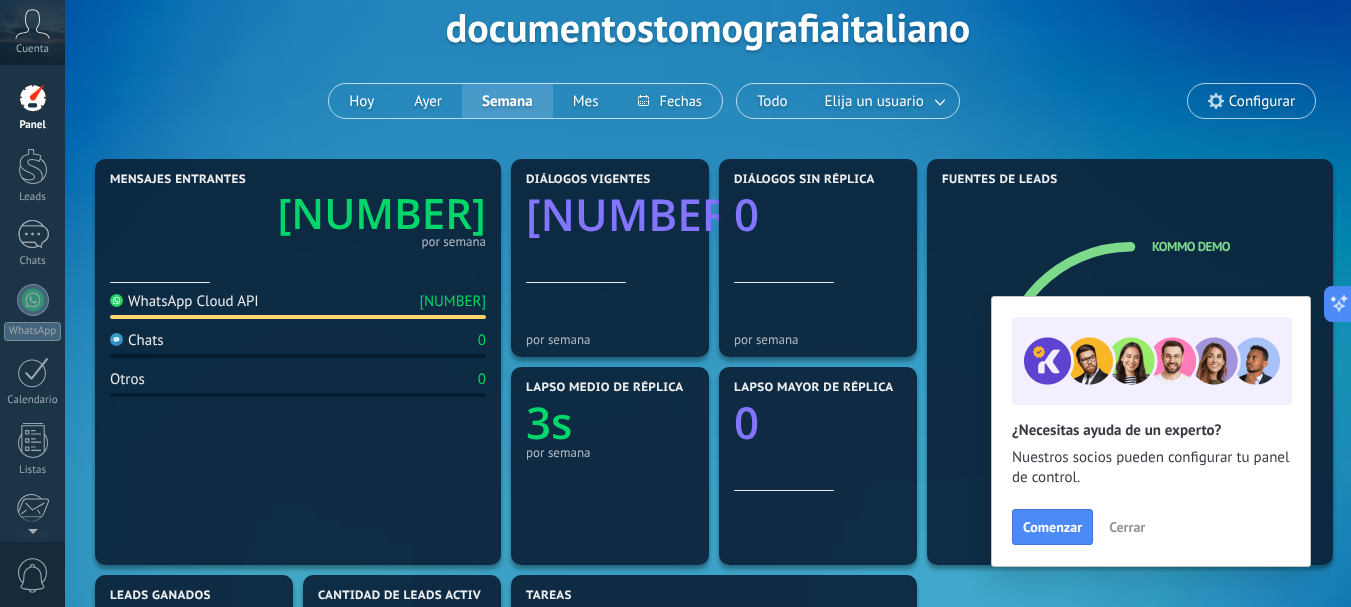 scroll, scrollTop: 0, scrollLeft: 0, axis: both 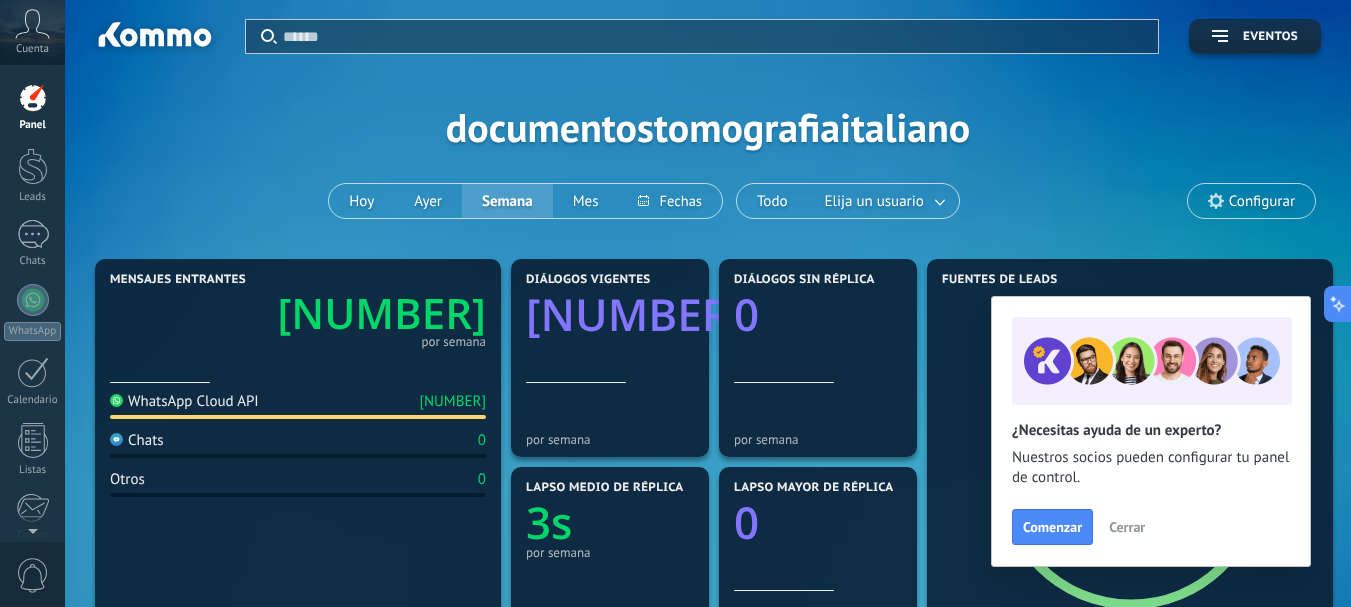 click on "[NUMBER]" at bounding box center [392, 308] 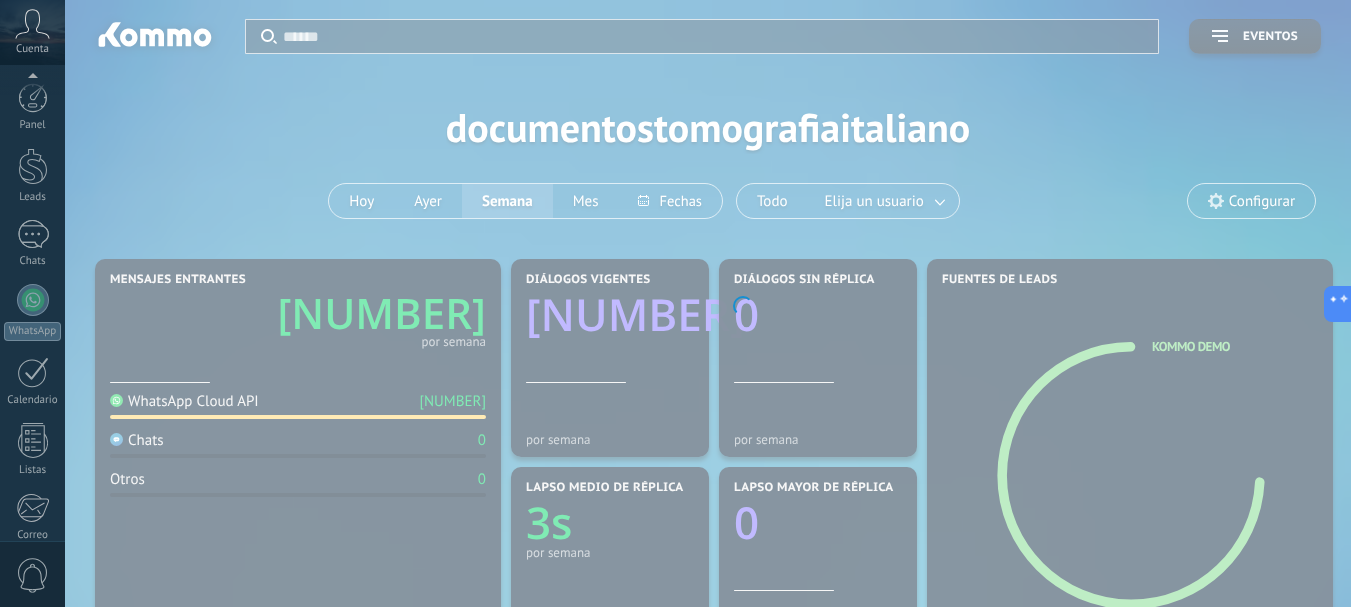 scroll, scrollTop: 225, scrollLeft: 0, axis: vertical 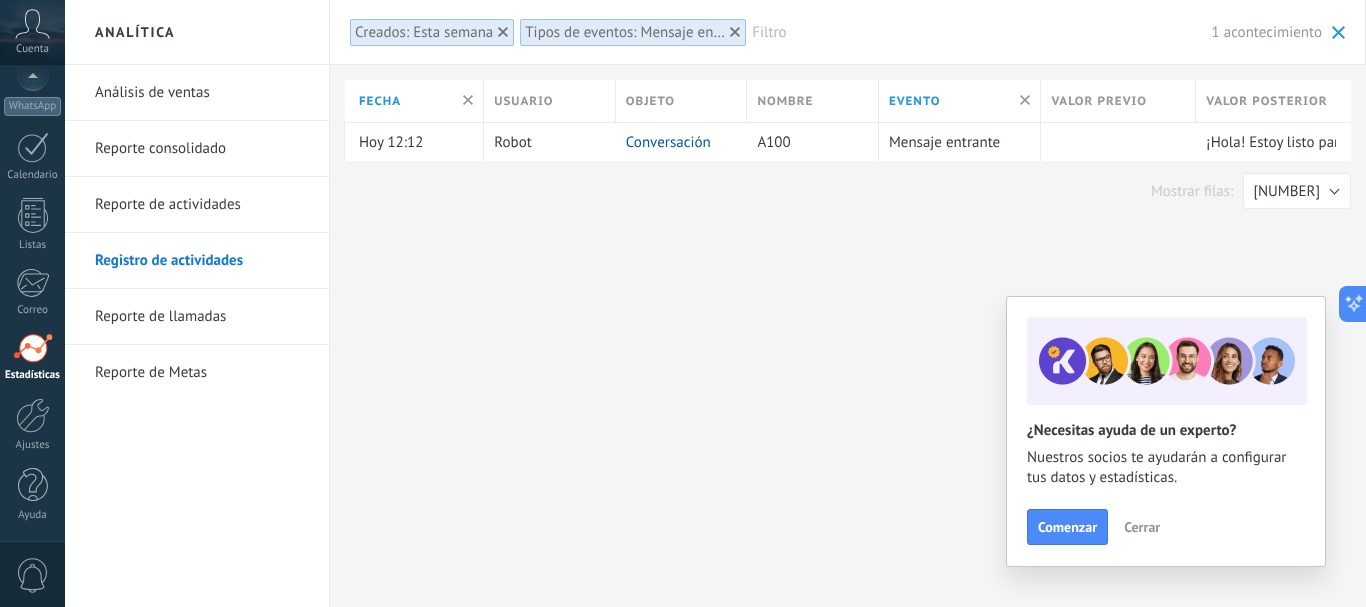 click on "Analítica Análisis de ventas Reporte consolidado Reporte de actividades Registro de actividades Reporte de llamadas Reporte de Metas Creados: Esta semana Tipos de eventos: Mensaje entrante Aplicar Filtro 1 acontecimiento Todos los eventos Mis eventos Eventos de hoy Eventos de ayer Eventos del mes pasado Guardar Esta semana ([DATE] - [DATE]) Todo el tiempo Hoy Ayer Últimos  ** [NUMBER]  dias Esta semana La última semana Este mes El mes pasado Este trimestre Este año Seleccionar todo Leads Contactos Conversaciones Todo objetos Tipos de eventos: Mensaje entrante Seleccionar todo Limpiar Nuevo contacto creado Campo cambiado / Especialidad Campo cambiado / Especialista Campo cambiado / Dirección de la clínica Campo cambiado / Descuento Campo cambiado / Razón de pérdida Campo cambiado / Pago Campo cambiado / Unit Campo cambiado Usuario responsable cambiado Contacto vinculado Mensaje entrante Mensaje saliente Nuevo lead creado La etapa de ventas cambiada Lead vinculado Conversación comenzada OK Cancelar Aplicar" at bounding box center [715, 303] 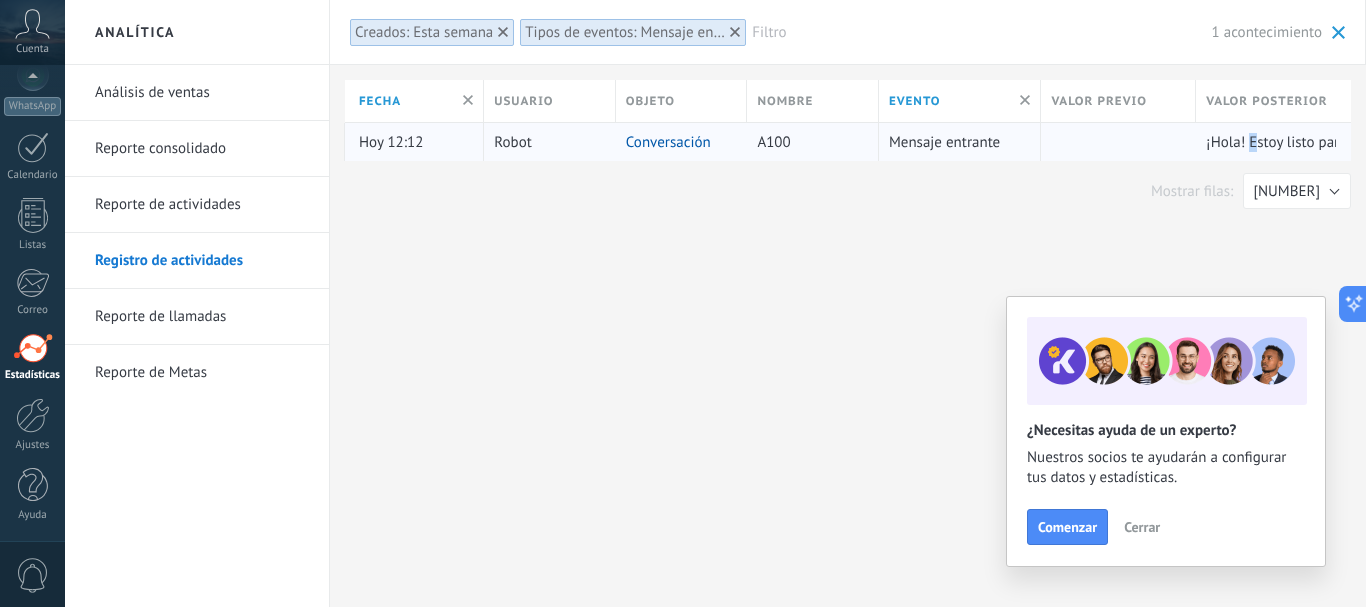 click on "¡Hola! Estoy listo para probar WhatsApp en Kommo. Mi código de verificación es [CODE]" at bounding box center (1486, 142) 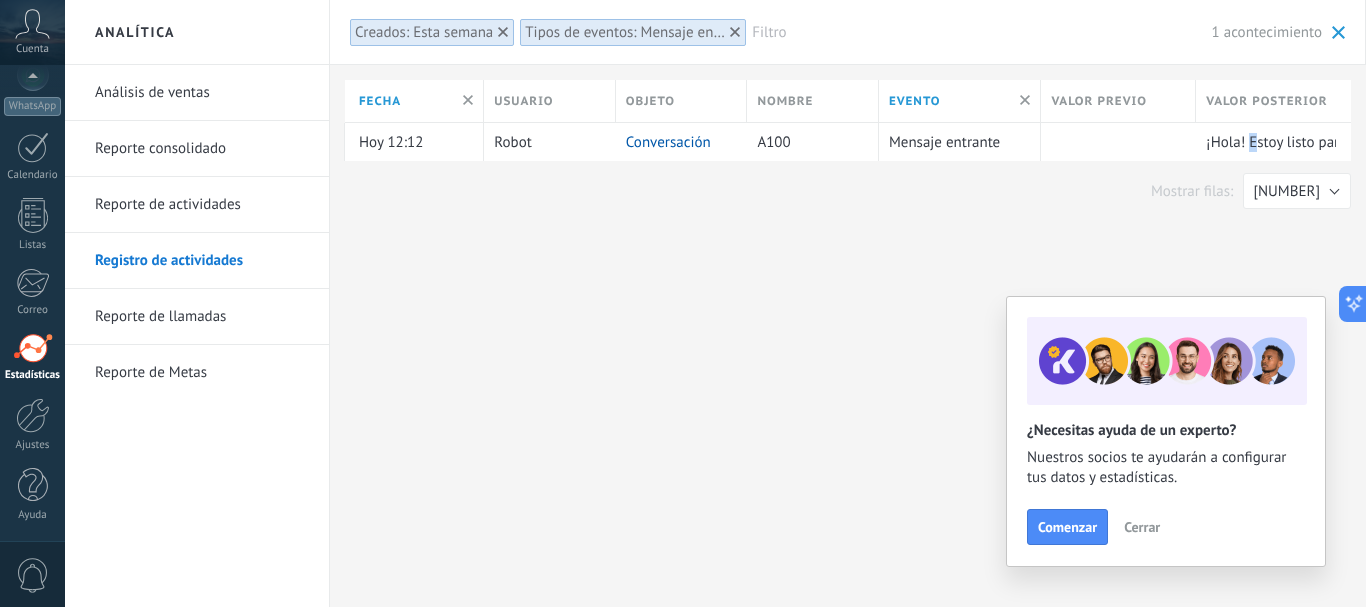 click on "Creados: Esta semana" at bounding box center (424, 32) 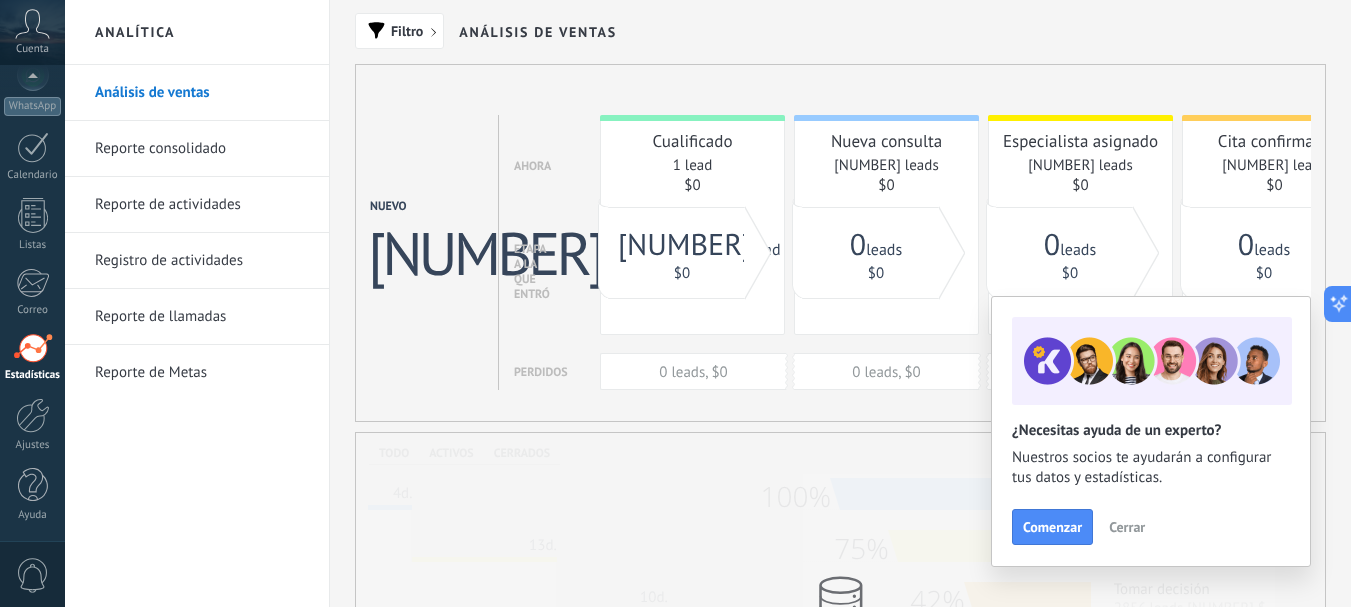 click on "Reporte consolidado" at bounding box center [202, 149] 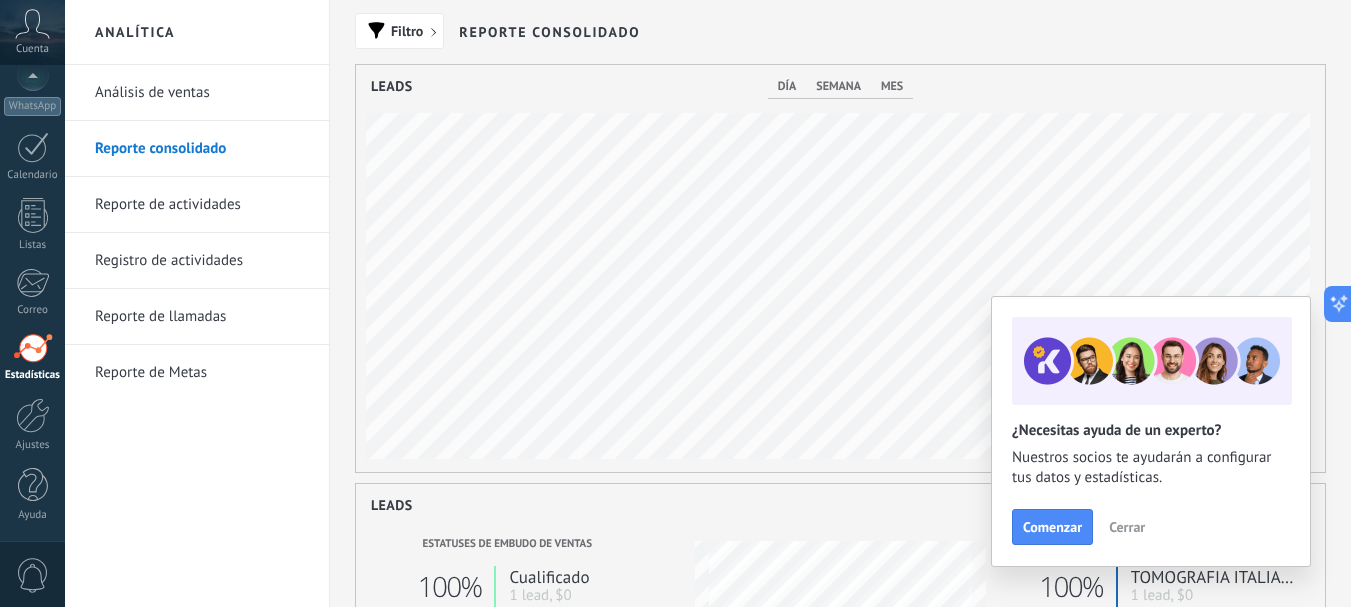 click on "Reporte de actividades" at bounding box center [202, 205] 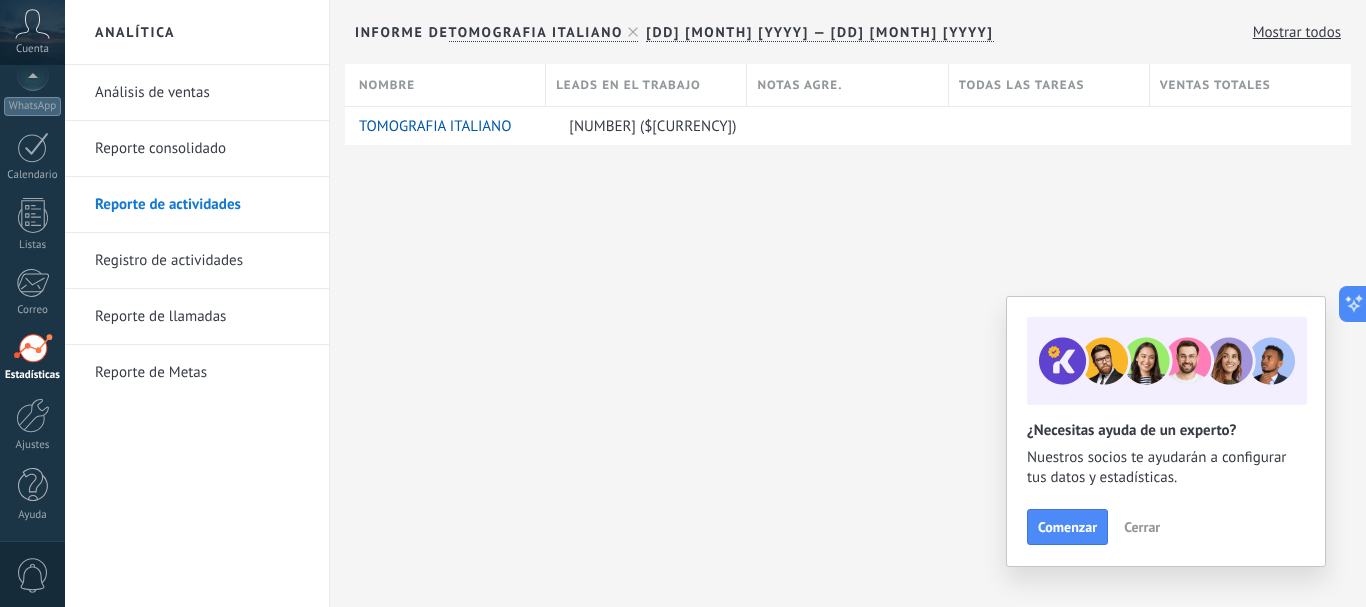 click on "Registro de actividades" at bounding box center [202, 261] 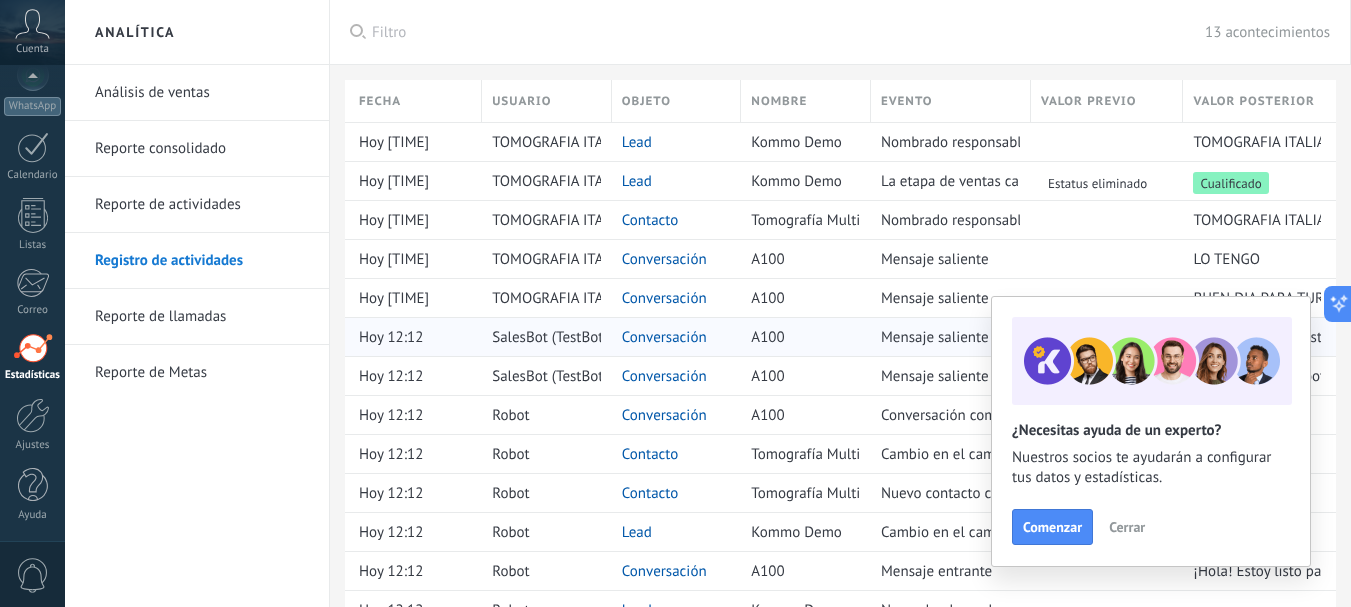 scroll, scrollTop: 87, scrollLeft: 0, axis: vertical 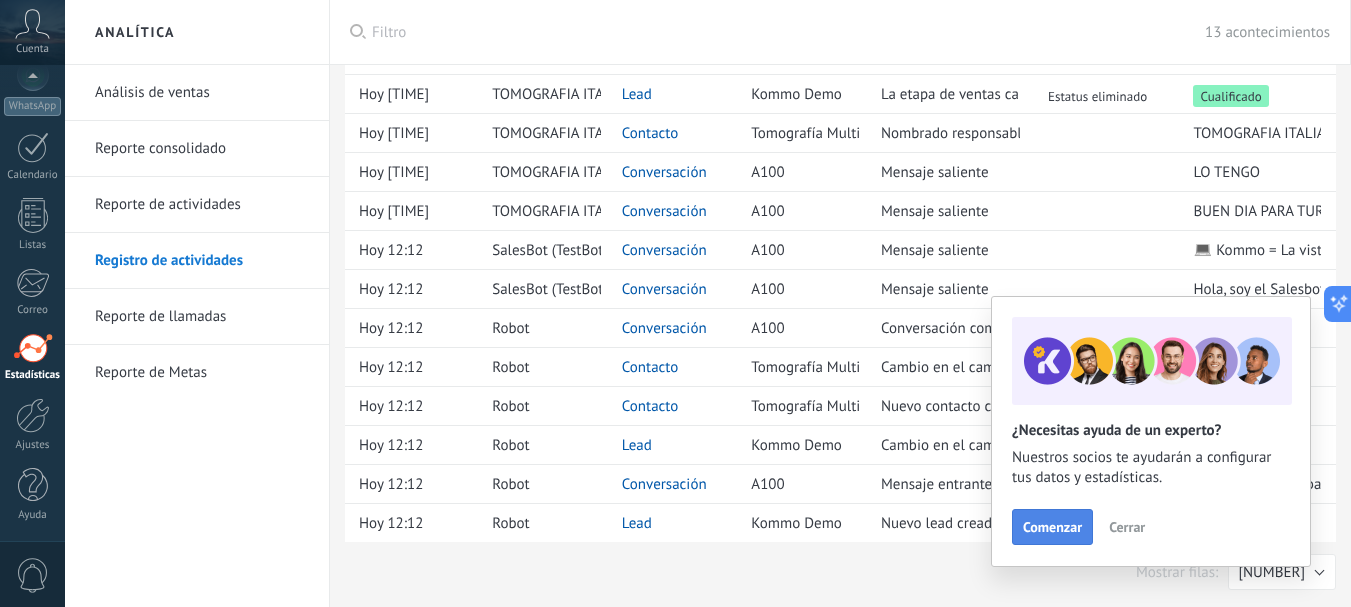click on "Comenzar" at bounding box center [1052, 527] 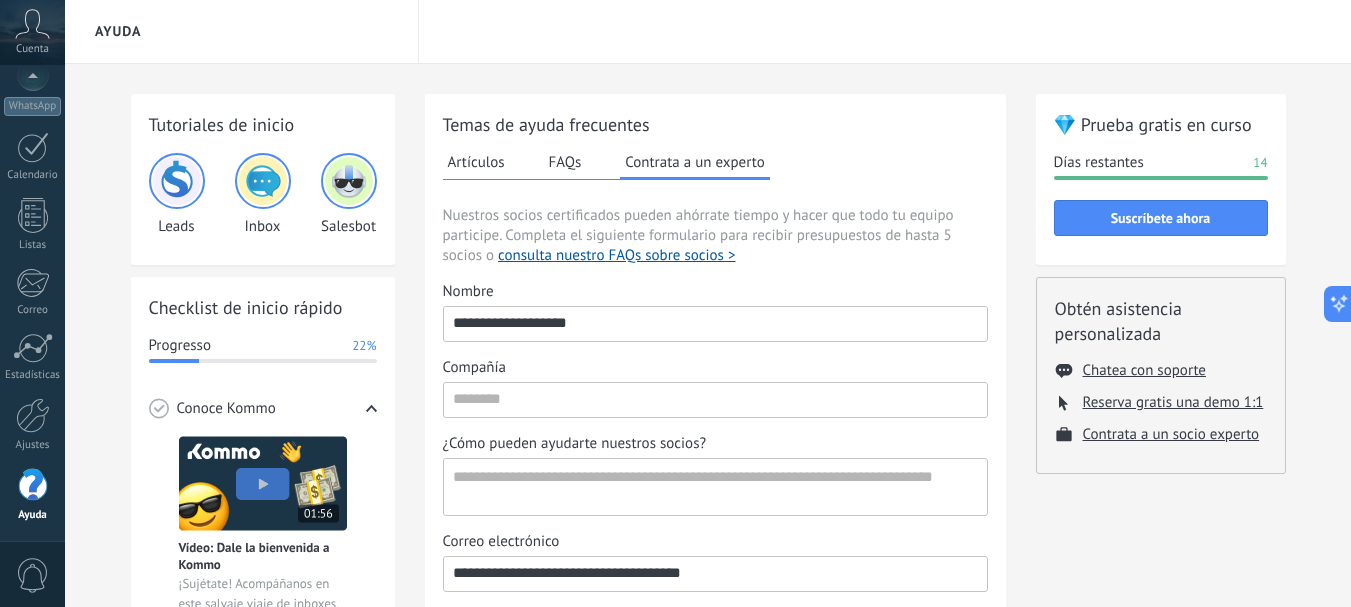 scroll, scrollTop: 0, scrollLeft: 0, axis: both 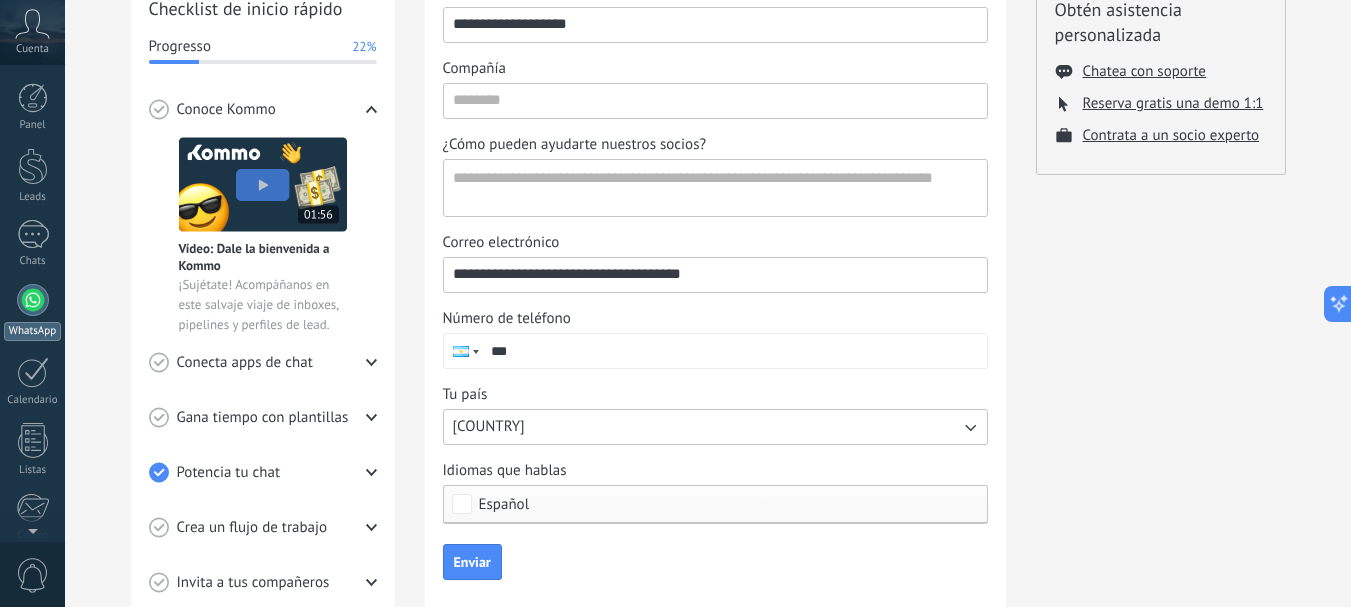 click at bounding box center (33, 300) 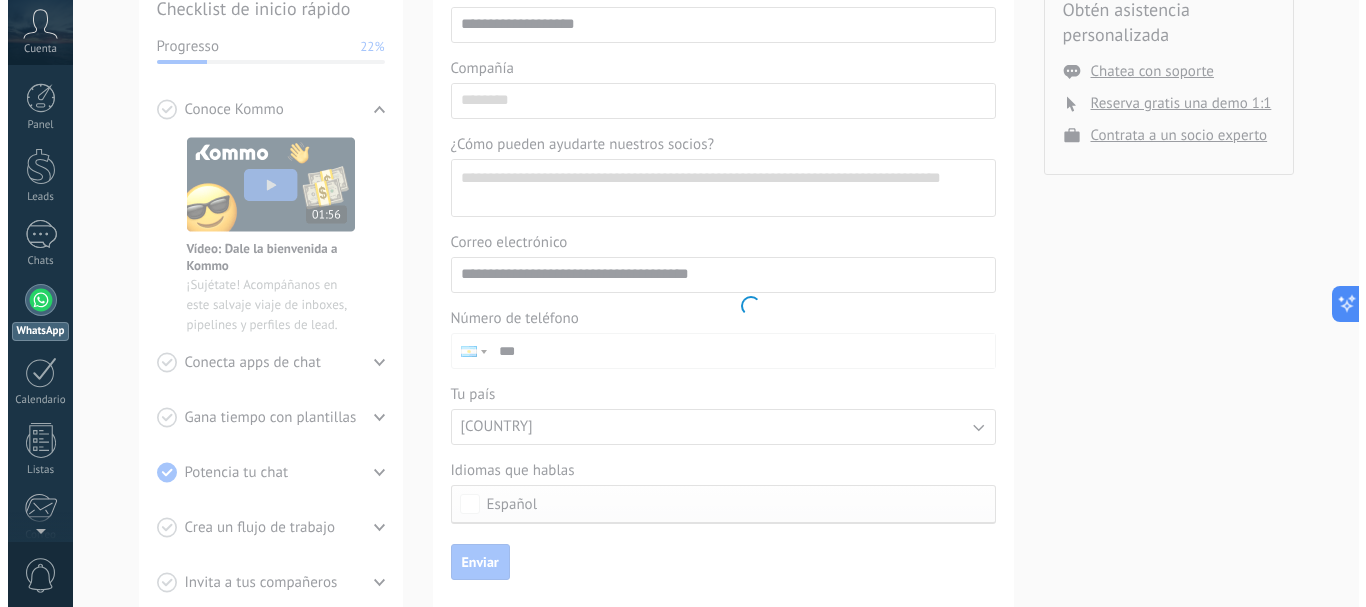 scroll, scrollTop: 0, scrollLeft: 0, axis: both 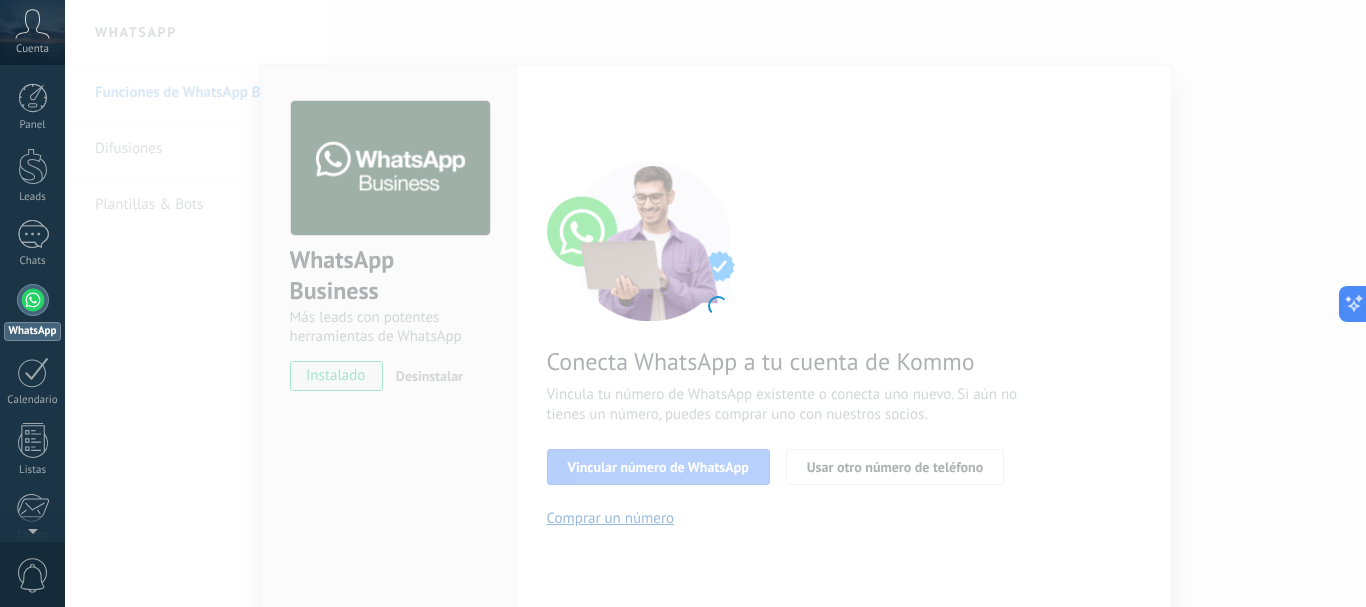 click at bounding box center (715, 303) 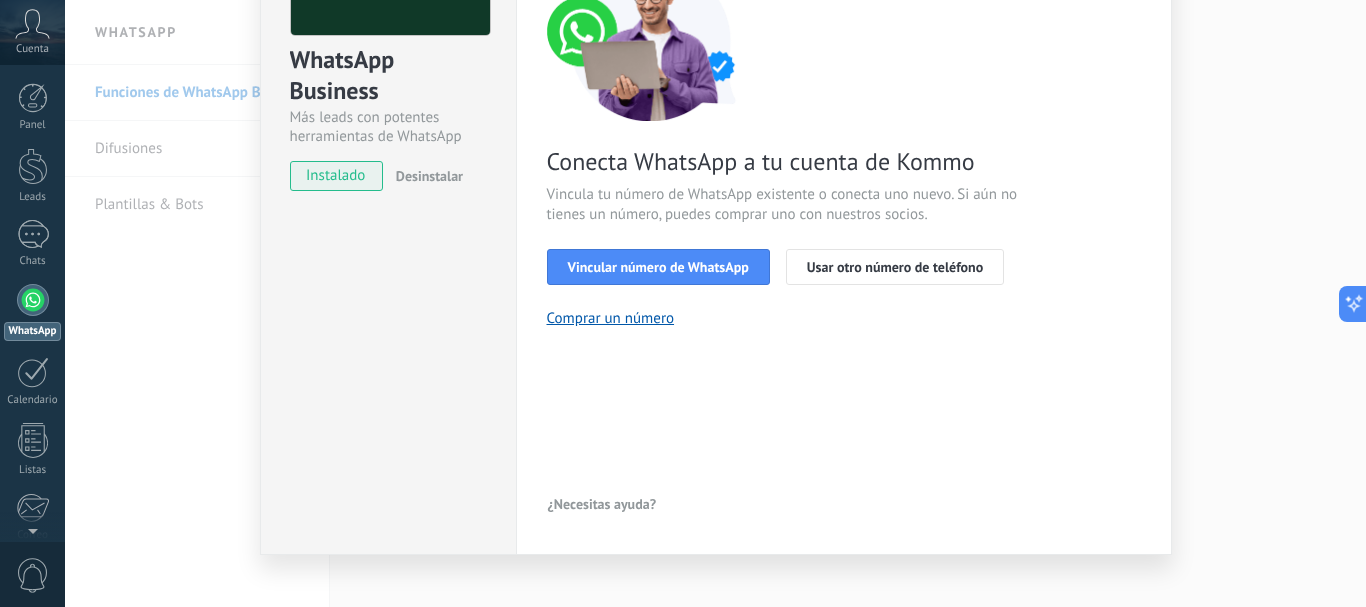 scroll, scrollTop: 223, scrollLeft: 0, axis: vertical 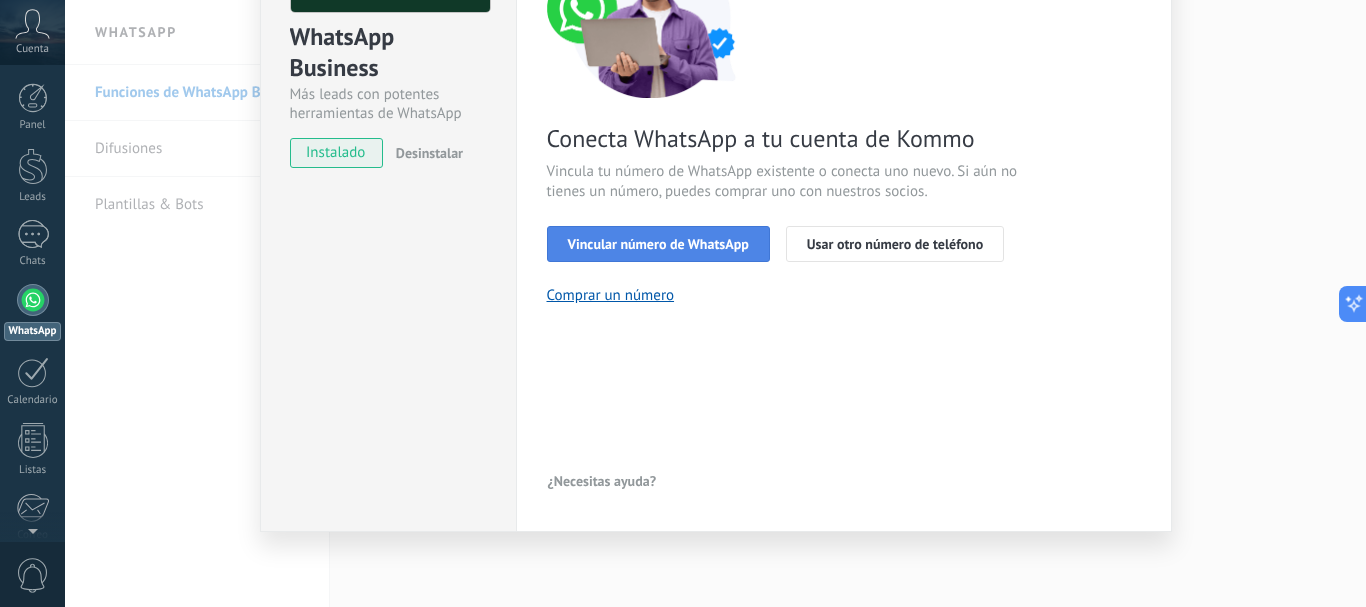 click on "Vincular número de WhatsApp" at bounding box center (658, 244) 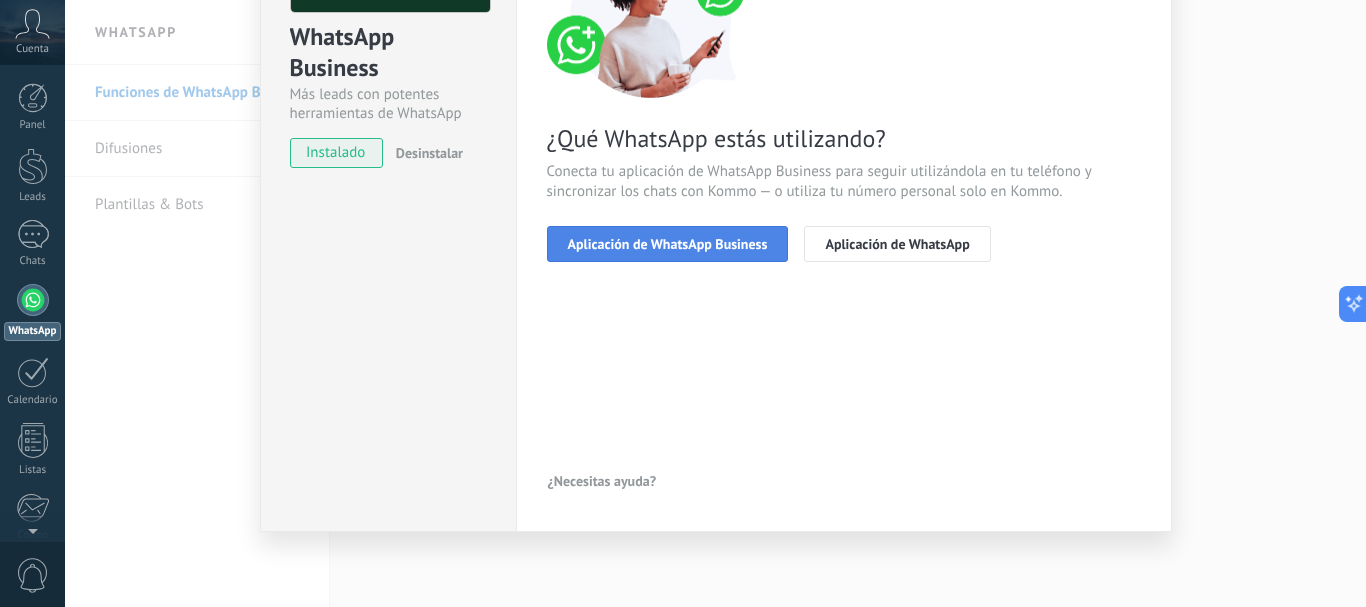 click on "Aplicación de WhatsApp Business" at bounding box center (668, 244) 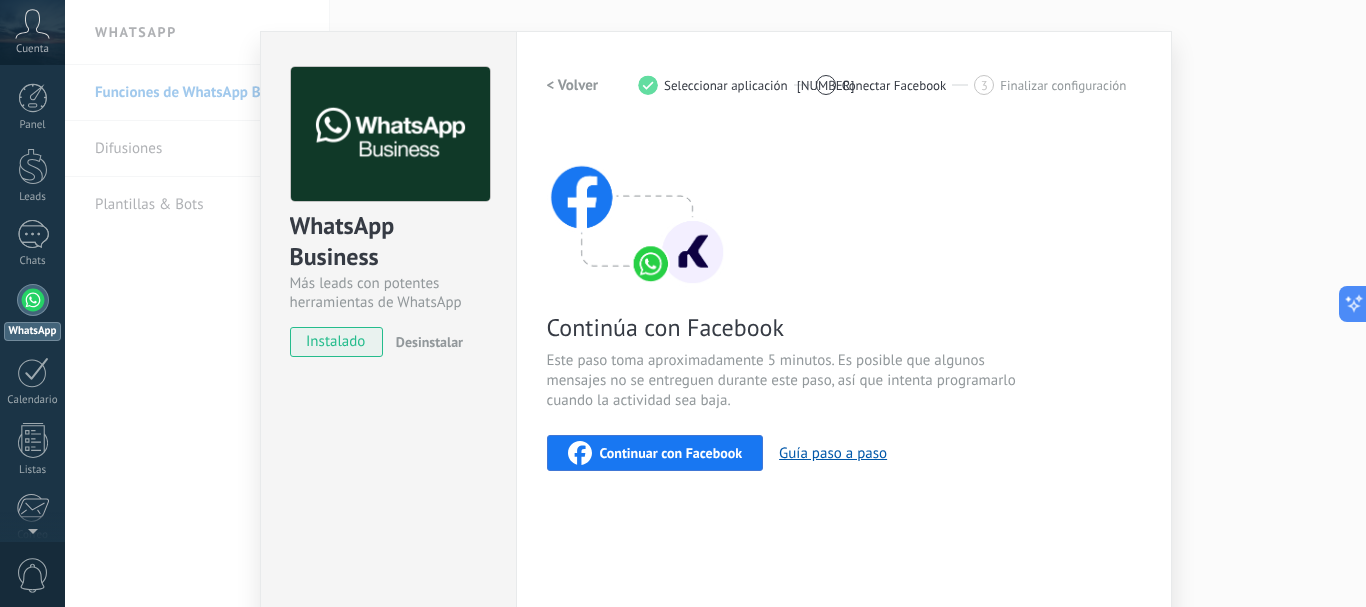 scroll, scrollTop: 0, scrollLeft: 0, axis: both 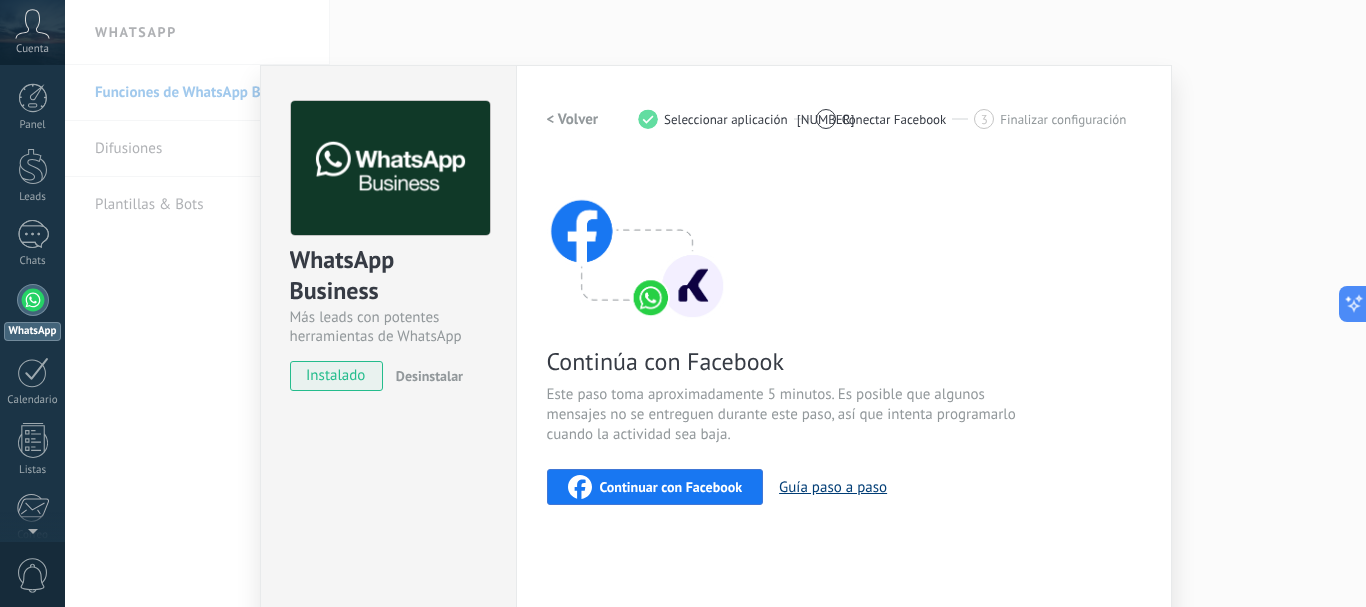 click on "Guía paso a paso" at bounding box center (833, 487) 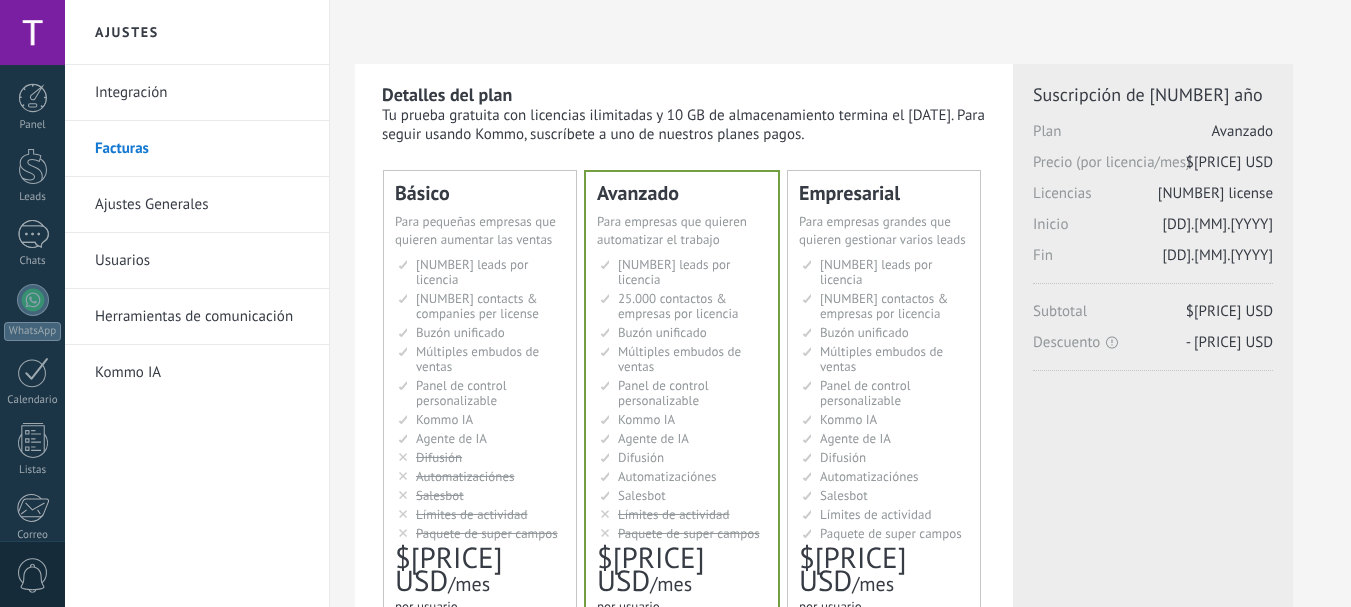 scroll, scrollTop: 0, scrollLeft: 0, axis: both 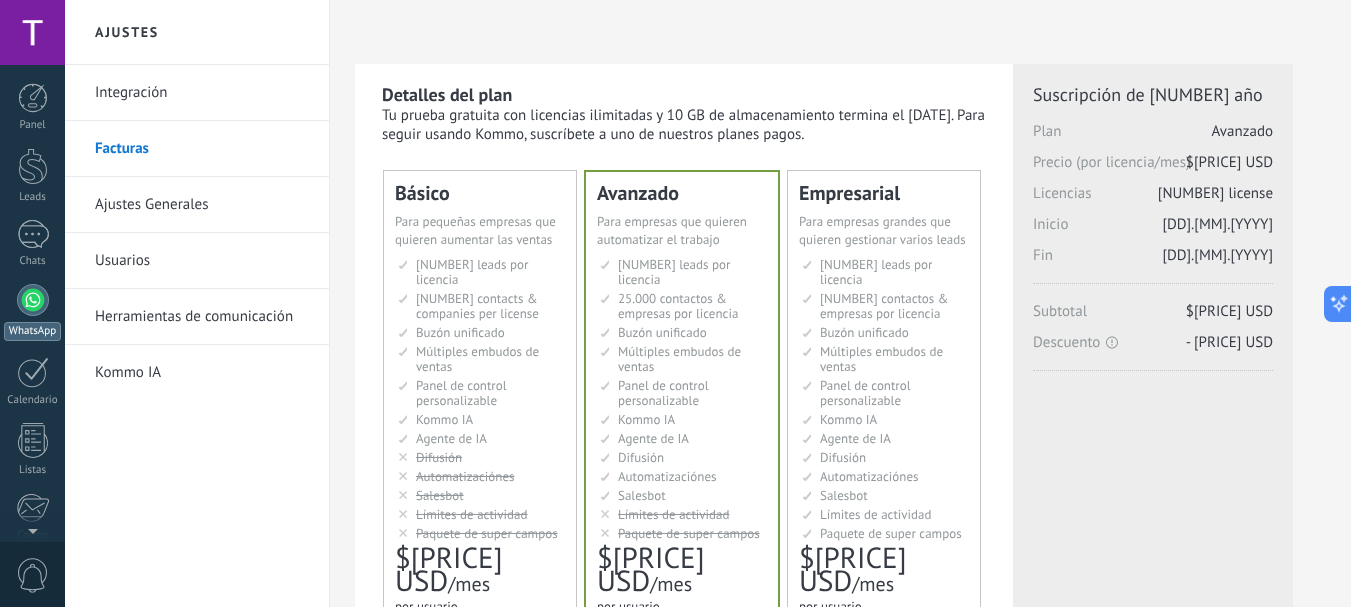 click on "WhatsApp" at bounding box center [32, 312] 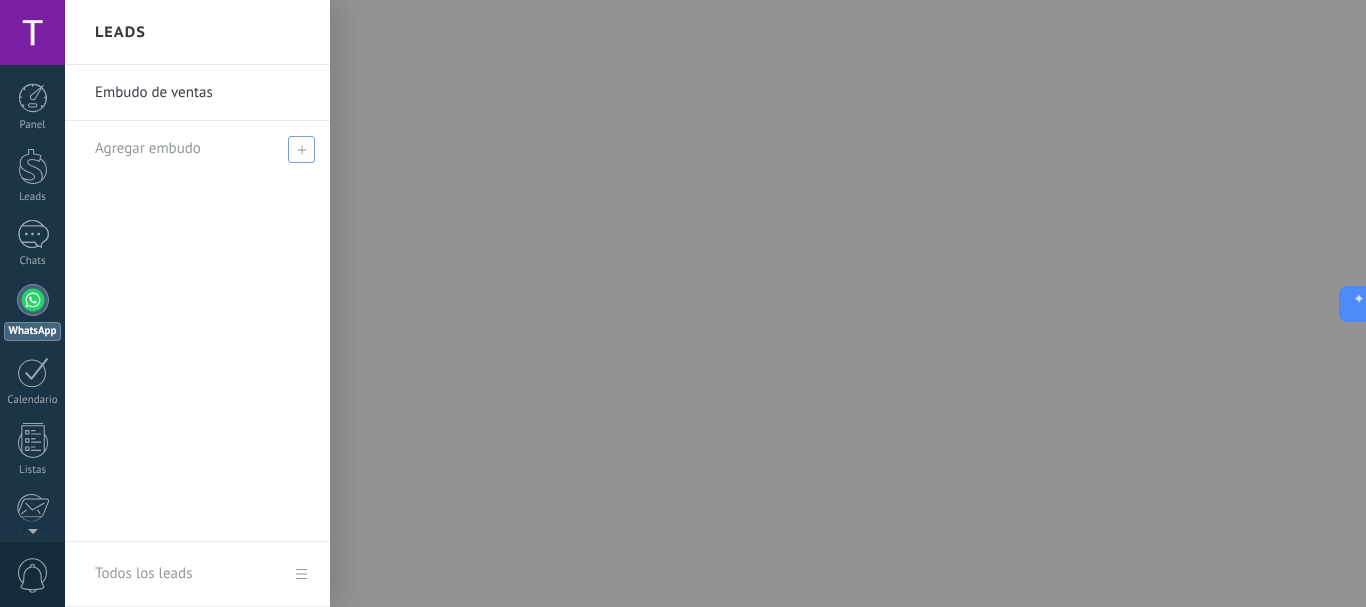 click on "Agregar embudo" at bounding box center (148, 148) 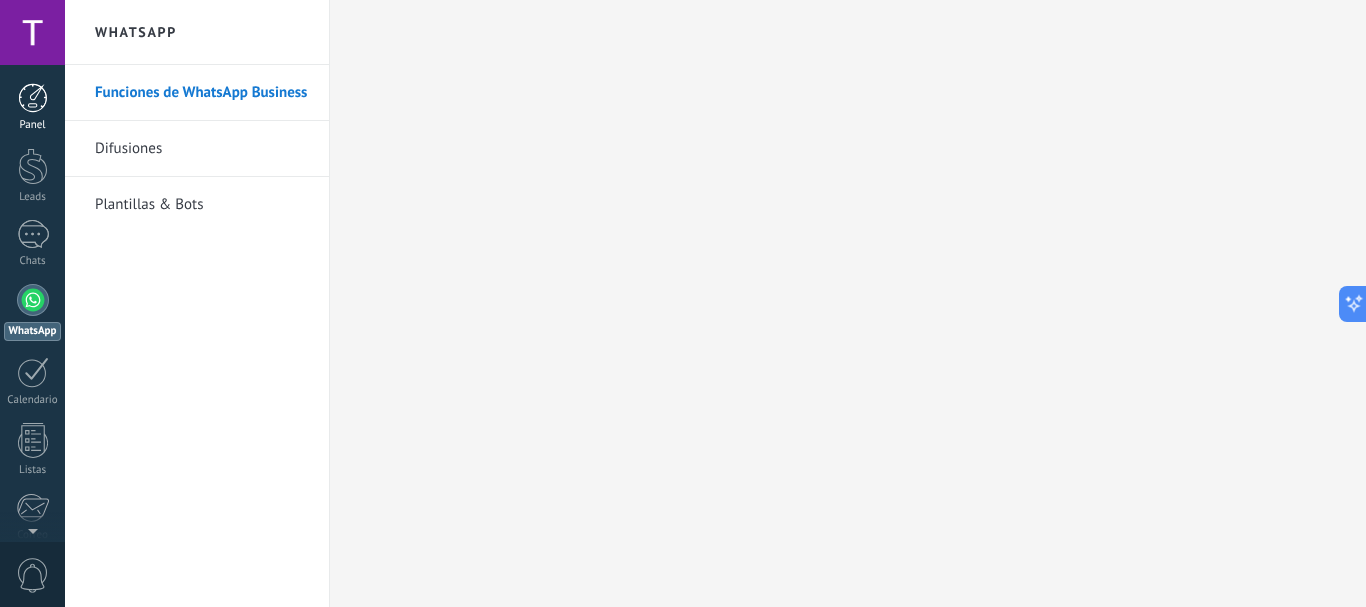 click on "Panel" at bounding box center (32, 107) 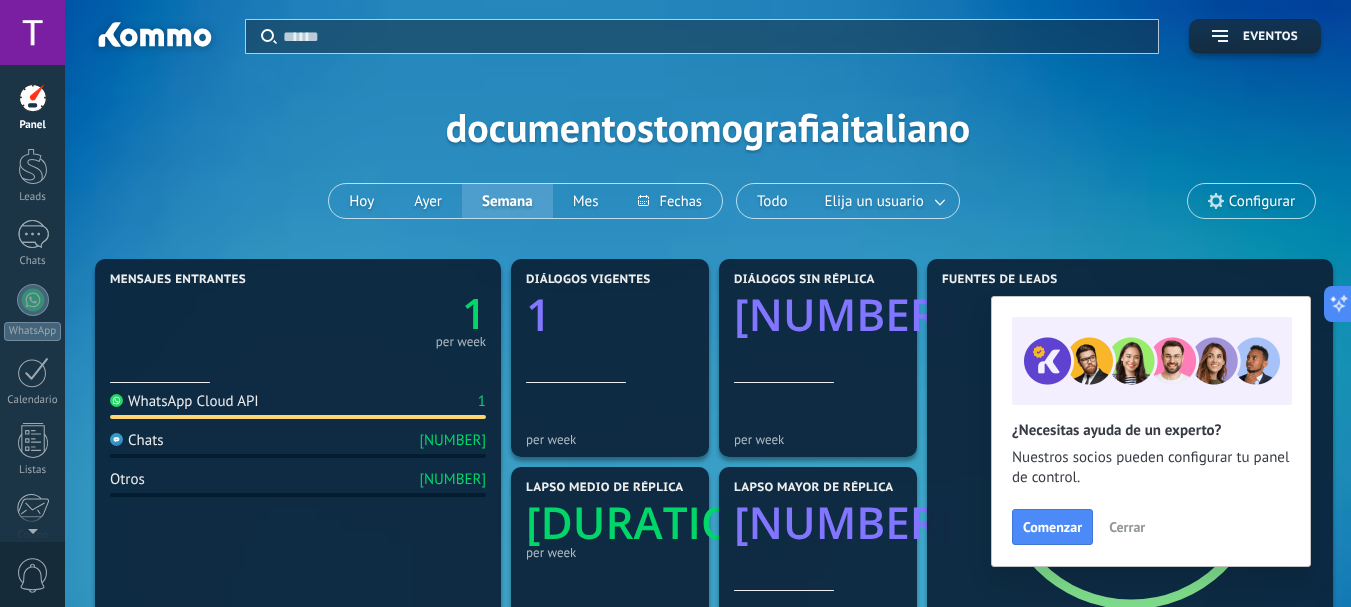 click on "WhatsApp Cloud API    1" at bounding box center (298, 405) 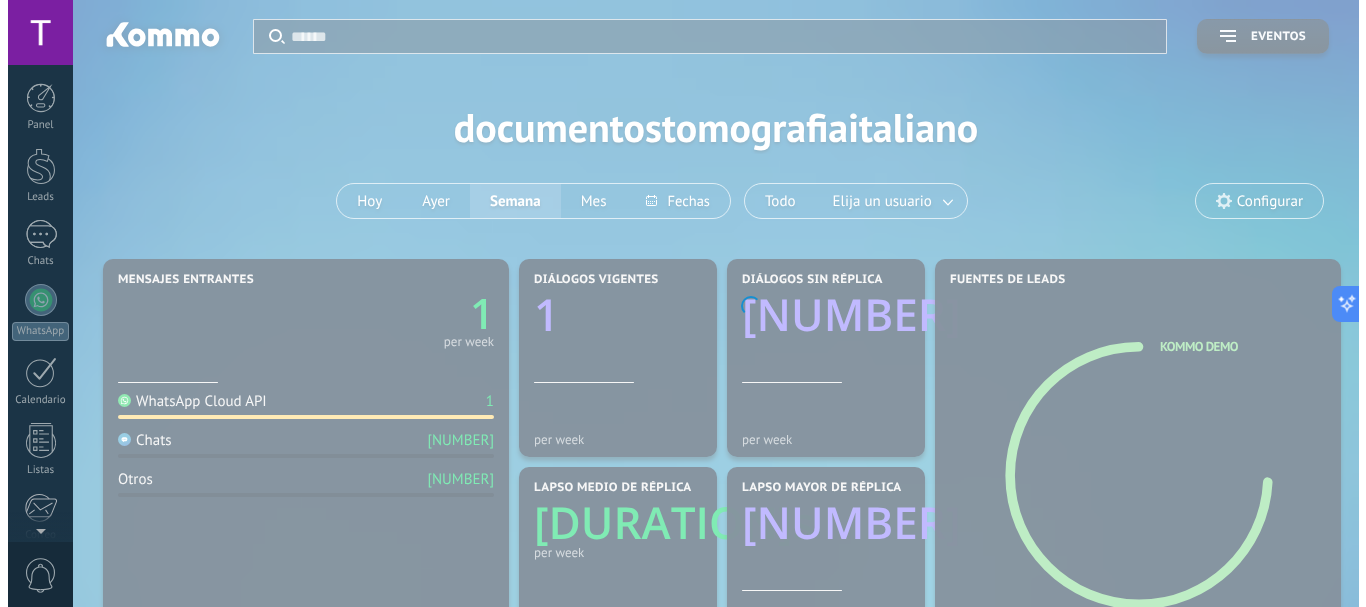 scroll, scrollTop: 225, scrollLeft: 0, axis: vertical 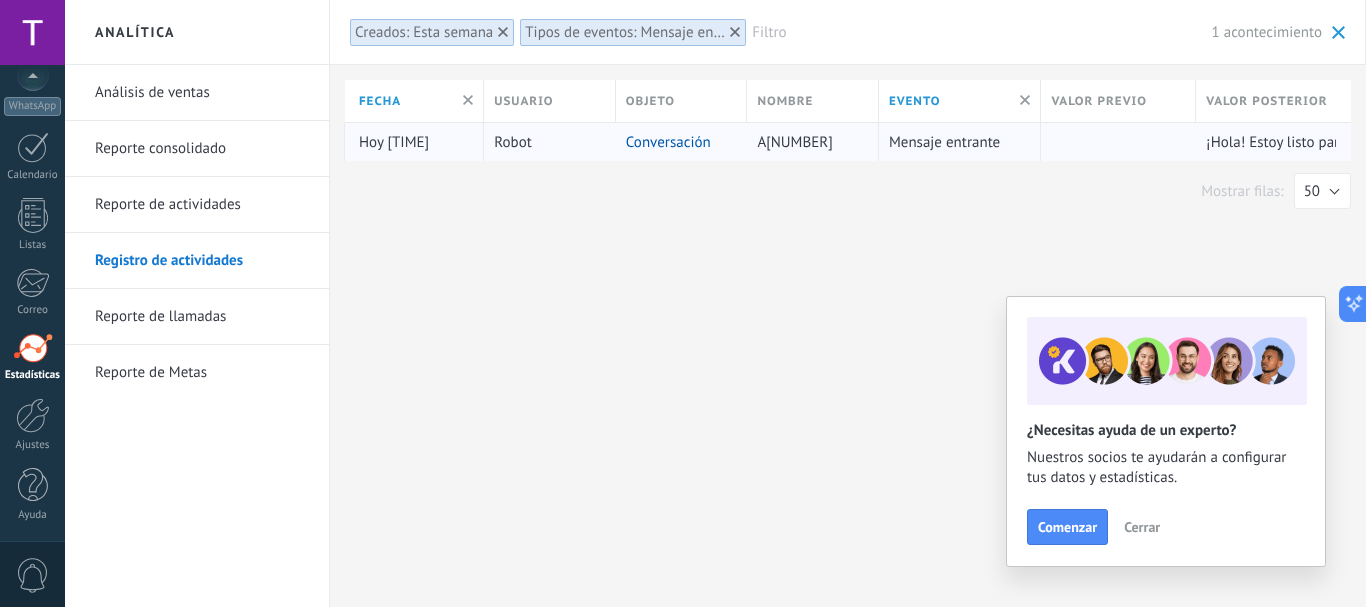 click on "Mensaje entrante" at bounding box center [955, 142] 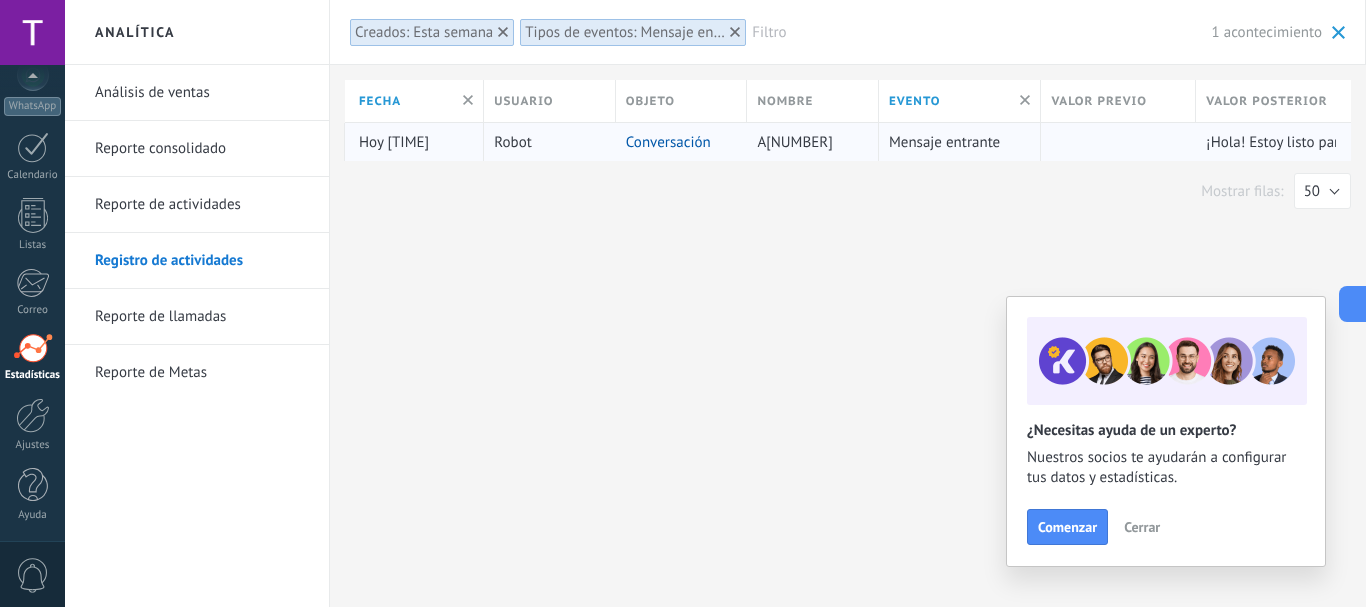 click on "¡Hola! Estoy listo para probar WhatsApp en Kommo. Mi código de verificación es [CODE]" at bounding box center [1486, 142] 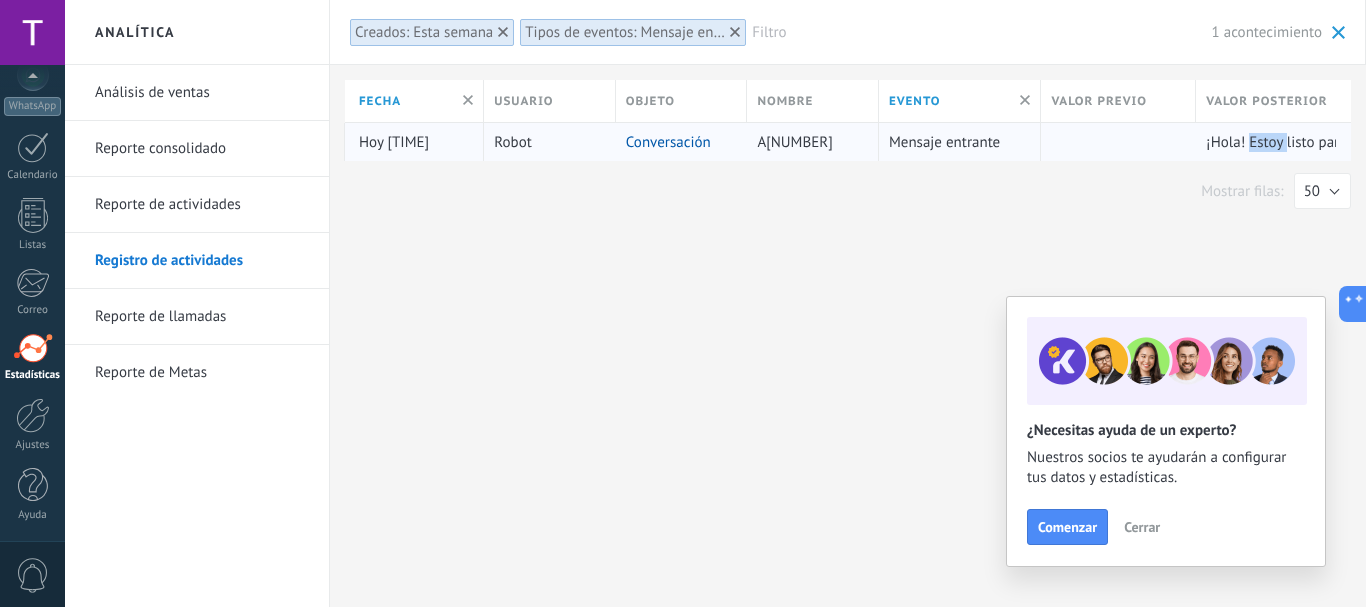 click on "¡Hola! Estoy listo para probar WhatsApp en Kommo. Mi código de verificación es [CODE]" at bounding box center [1486, 142] 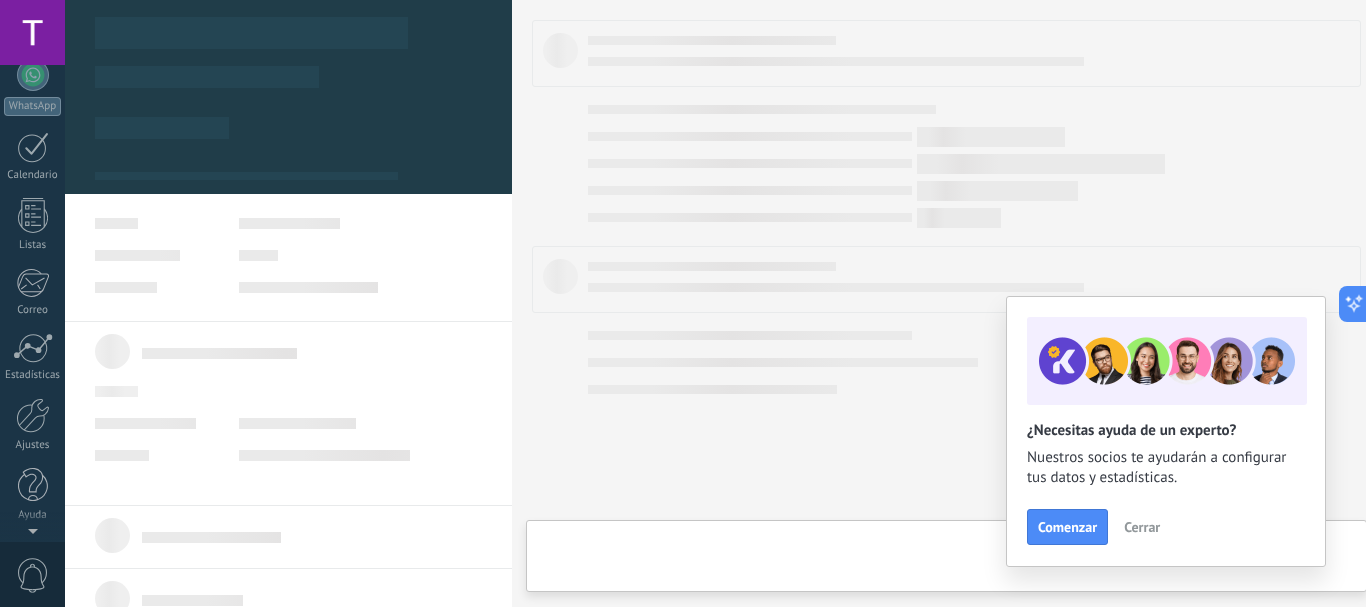 scroll, scrollTop: 0, scrollLeft: 0, axis: both 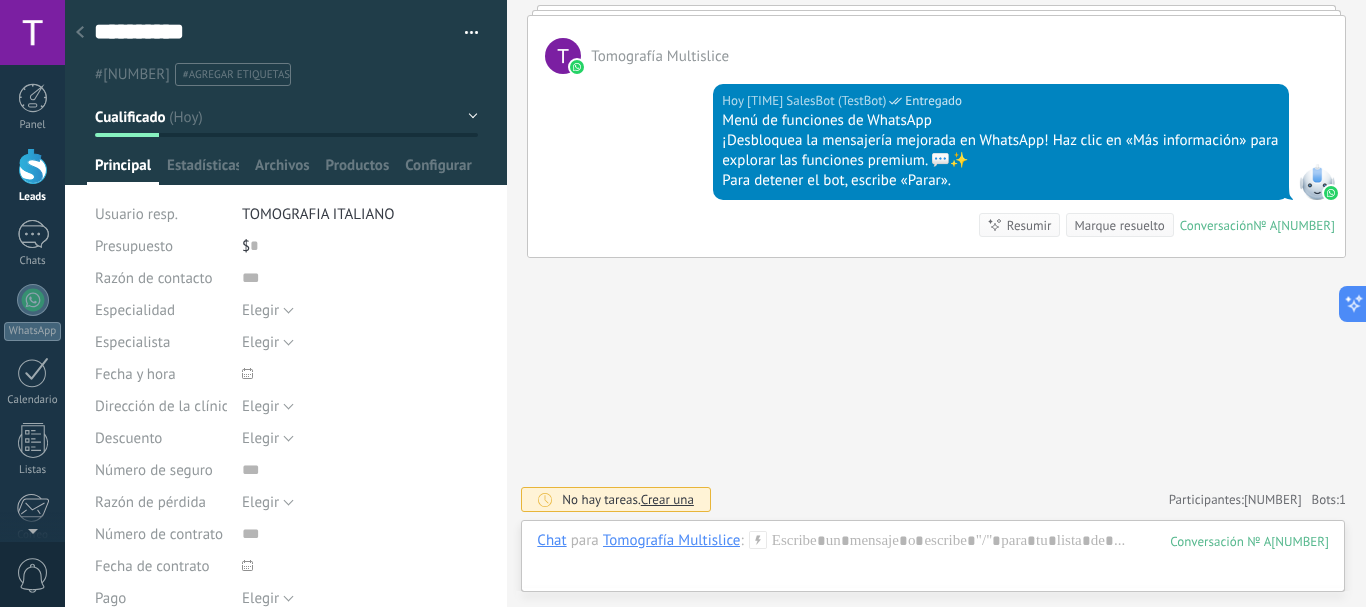 click on "¡Desbloquea la mensajería mejorada en WhatsApp! Haz clic en «Más información» para explorar las funciones premium. 💬✨" at bounding box center [1001, 151] 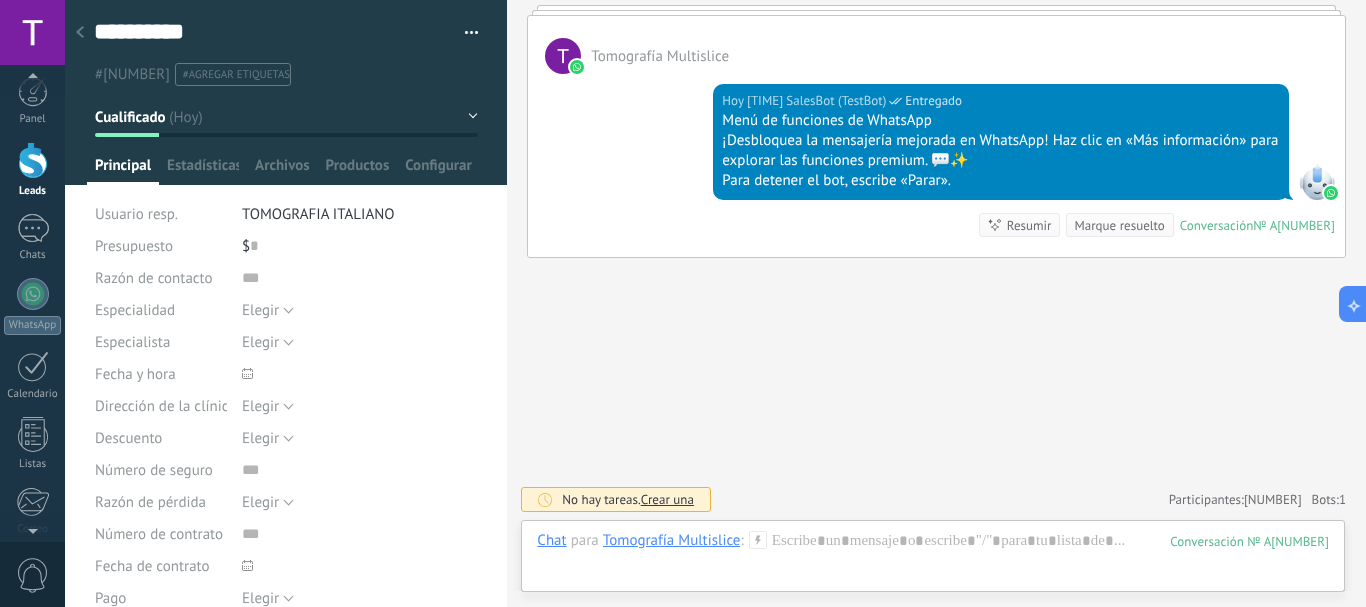 scroll, scrollTop: 0, scrollLeft: 0, axis: both 